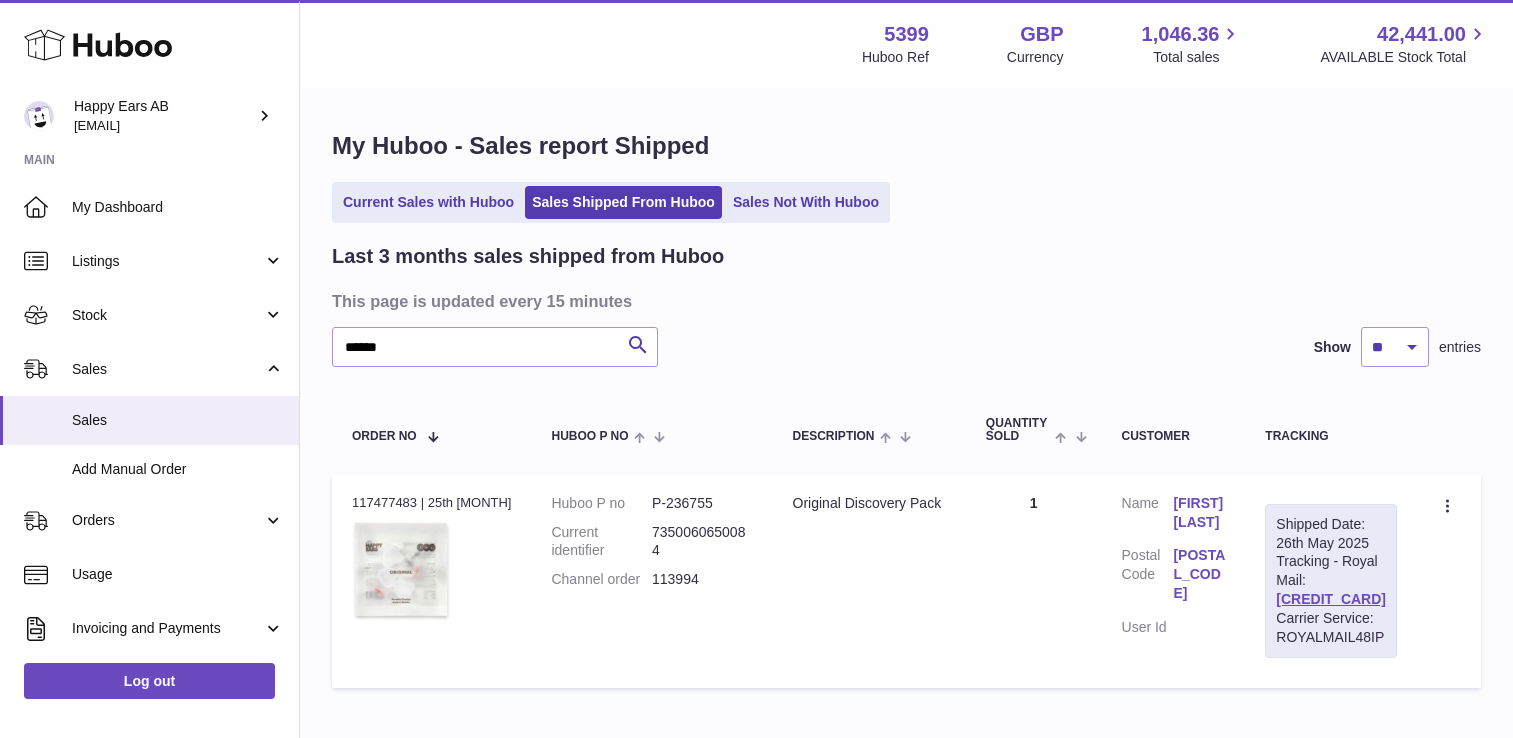 scroll, scrollTop: 0, scrollLeft: 0, axis: both 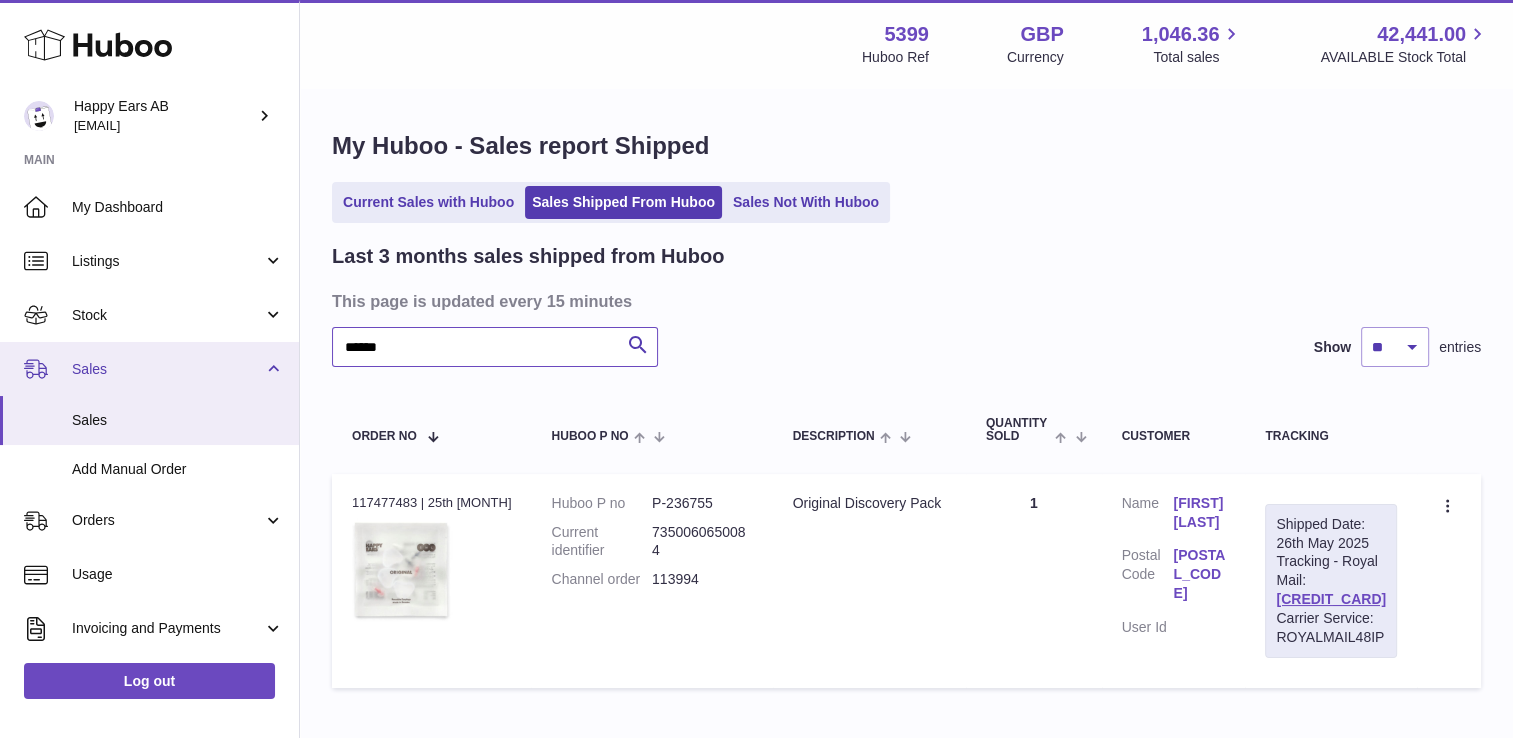 drag, startPoint x: 0, startPoint y: 0, endPoint x: 134, endPoint y: 235, distance: 270.51987 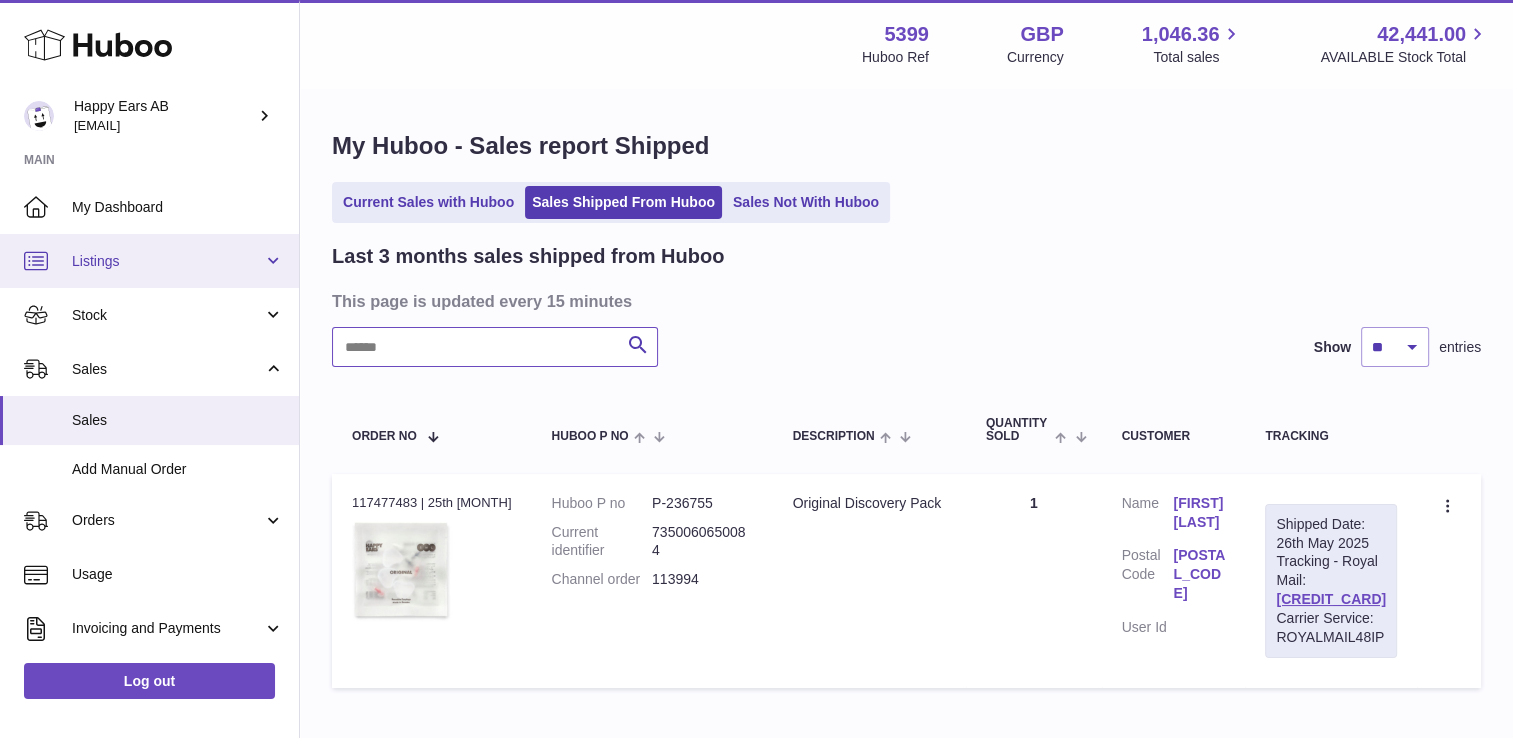 paste on "*******" 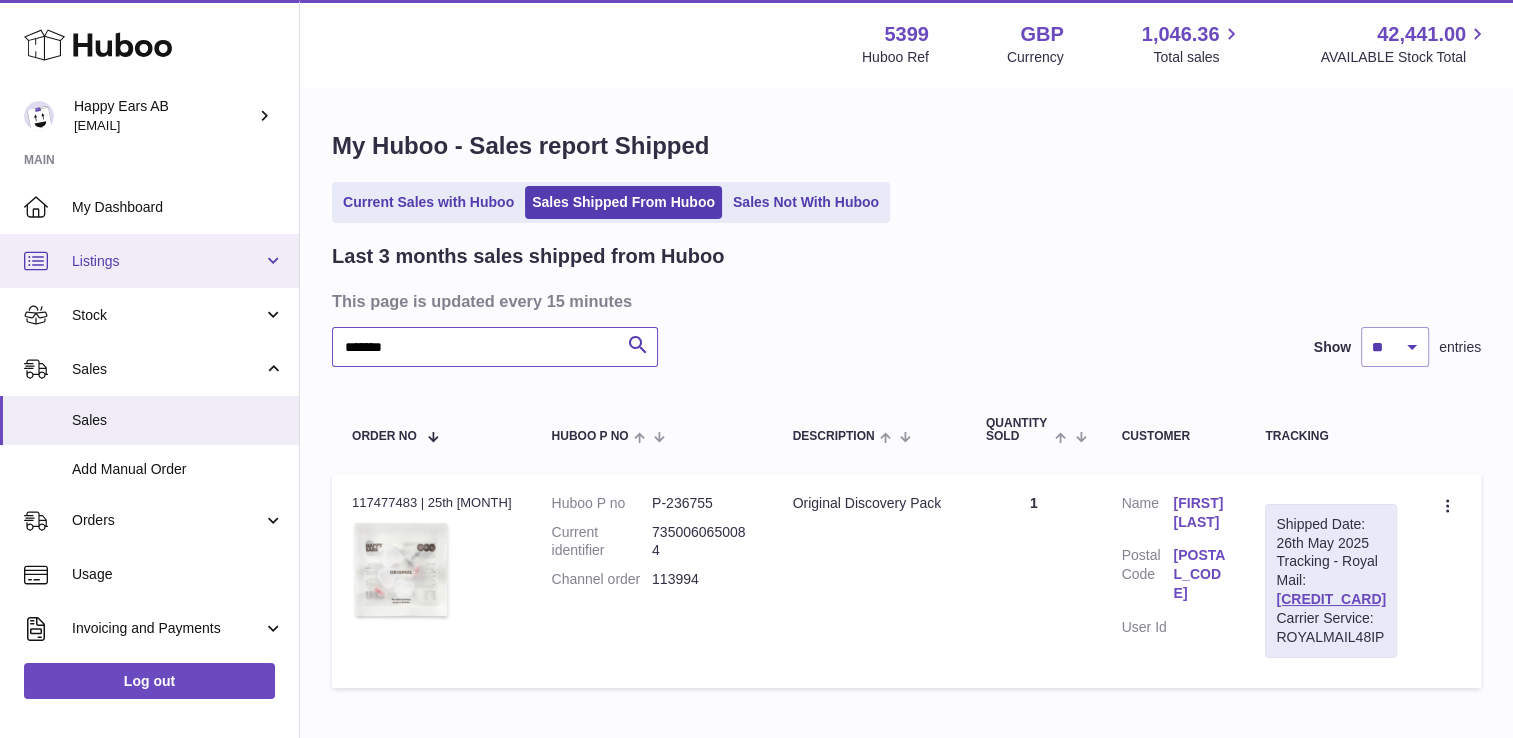 type on "*******" 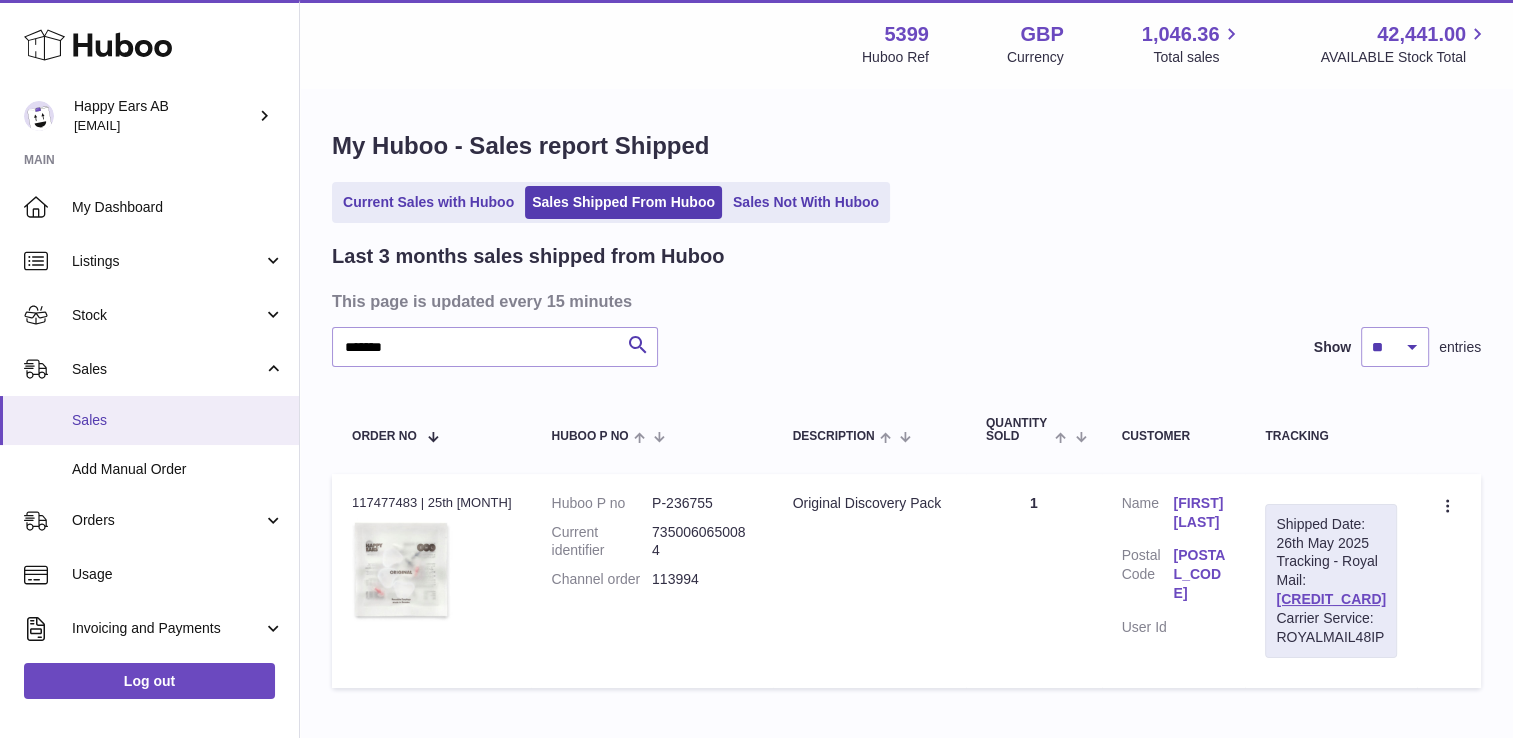 click on "Sales" at bounding box center [178, 420] 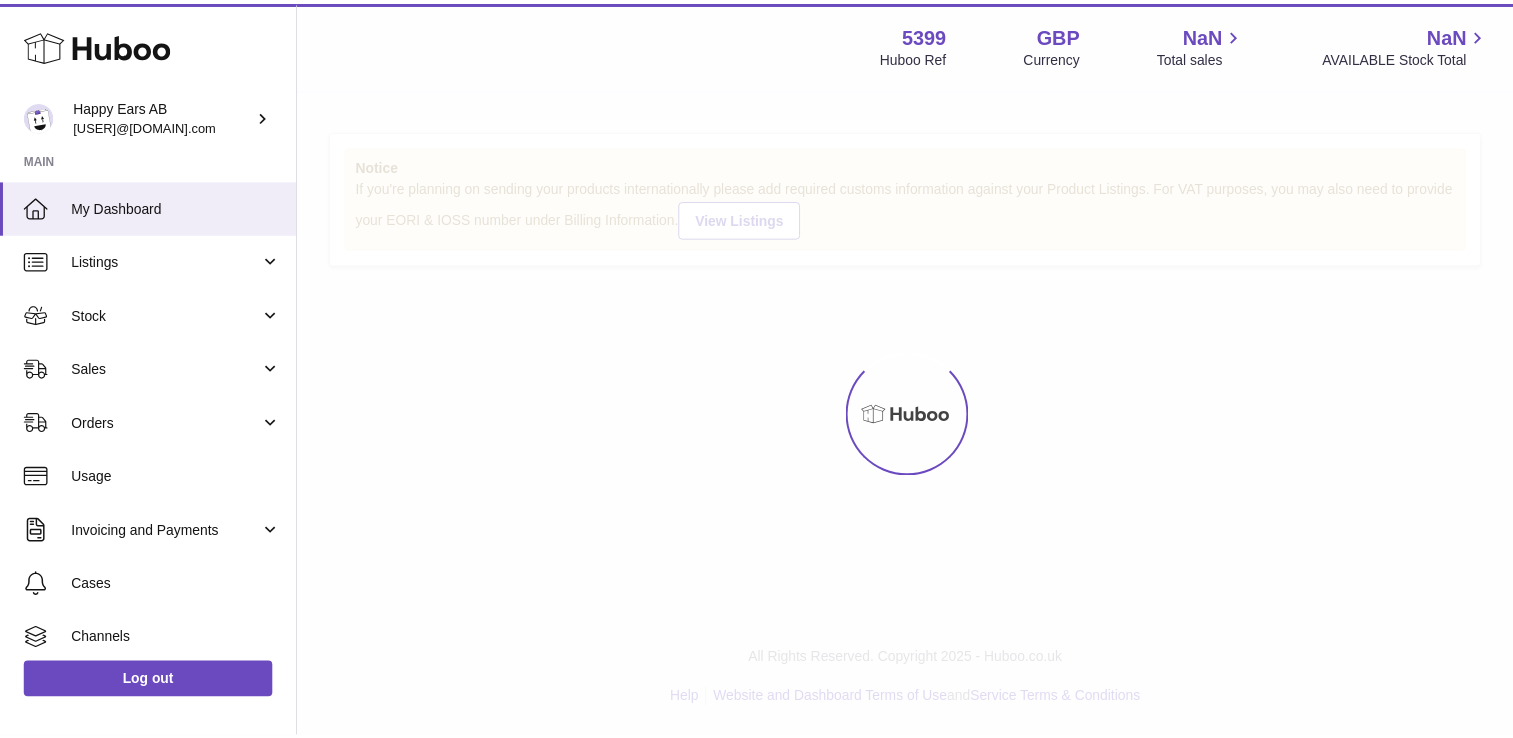 scroll, scrollTop: 0, scrollLeft: 0, axis: both 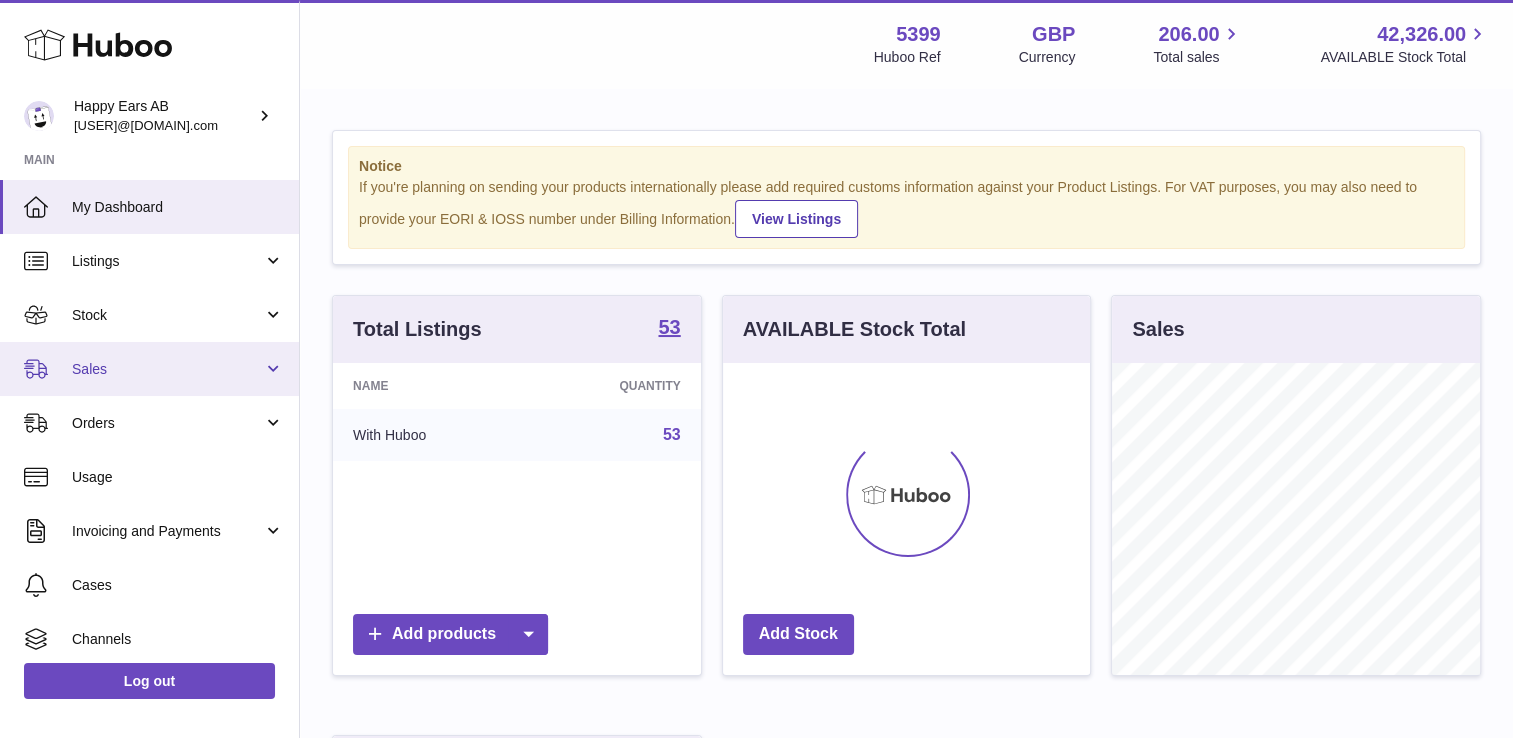 click on "Sales" at bounding box center [149, 369] 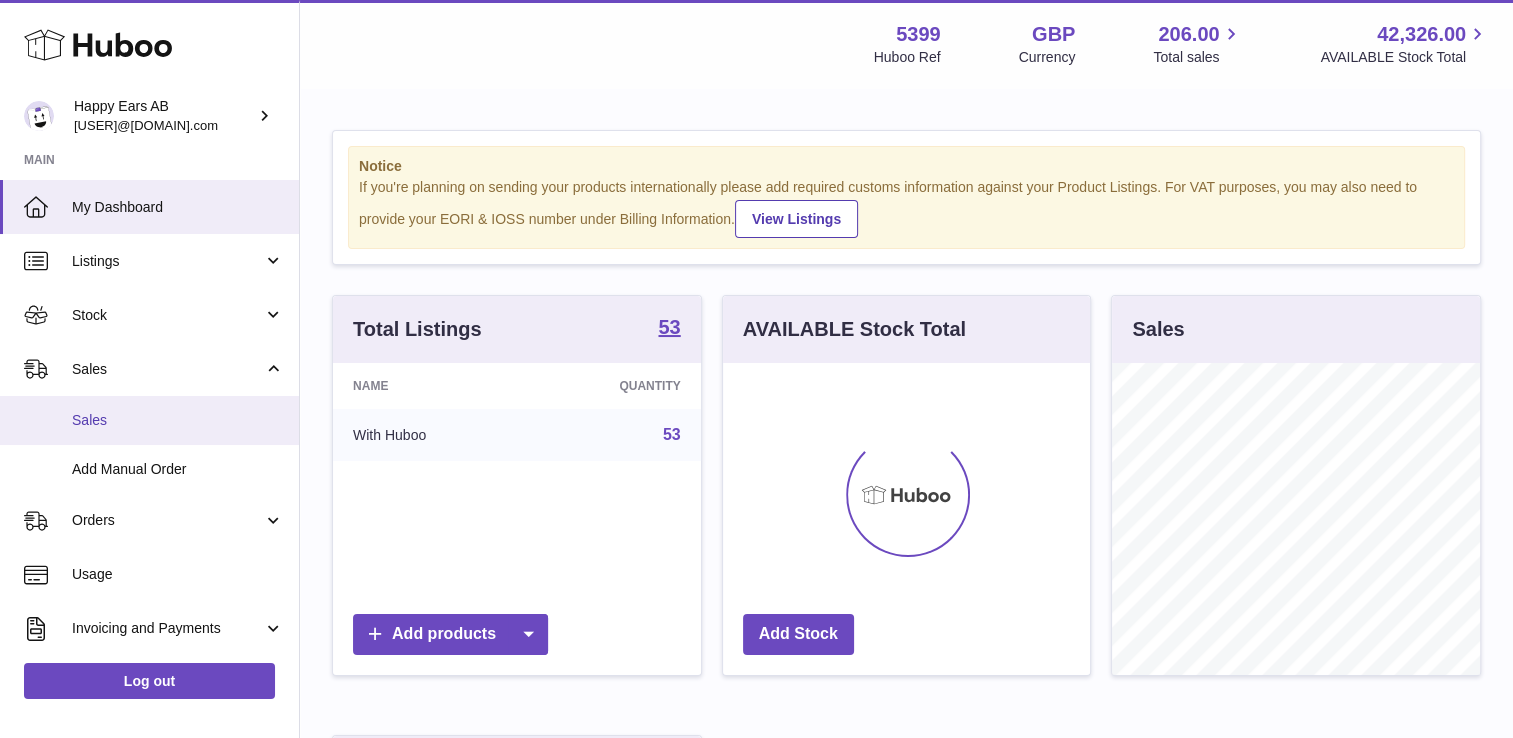 click on "Sales" at bounding box center [149, 420] 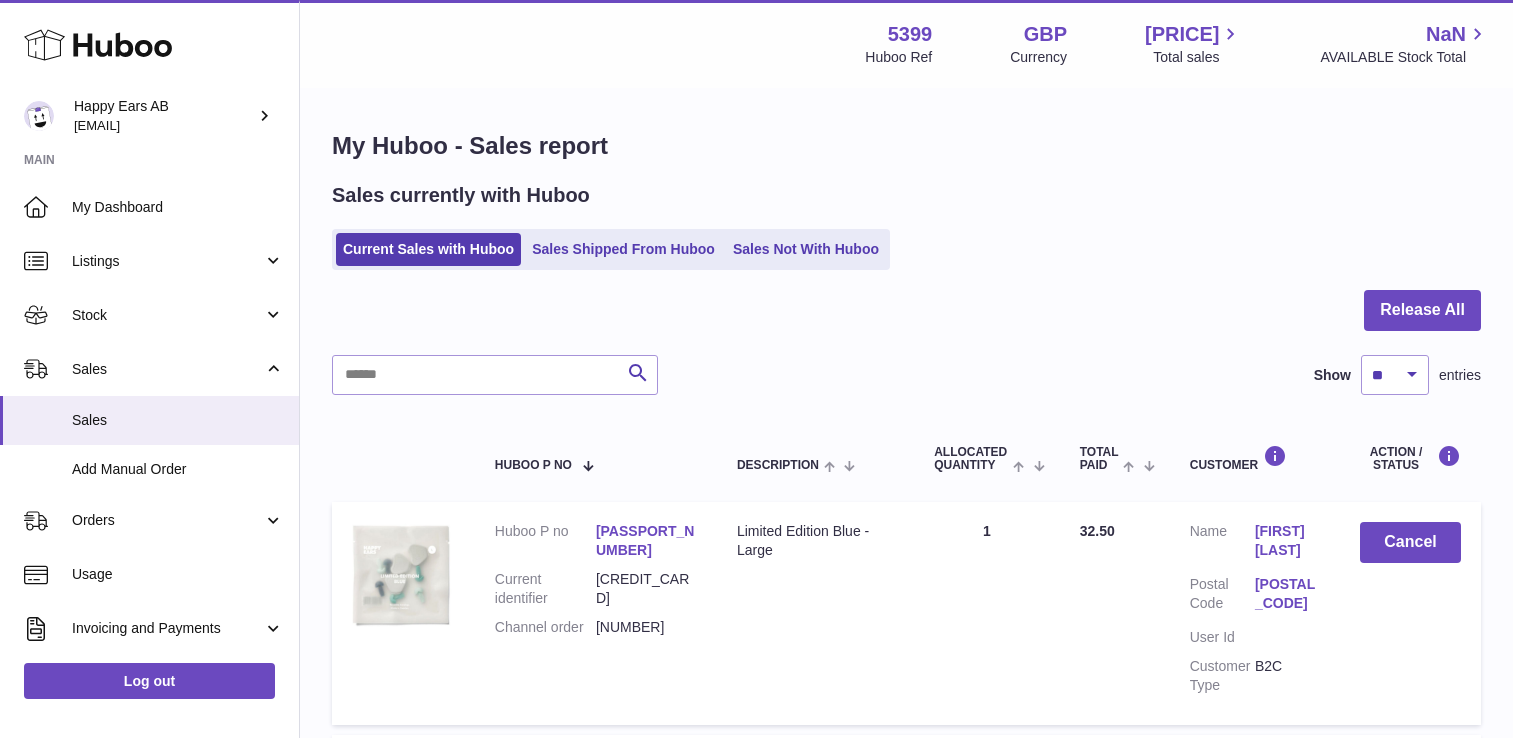 scroll, scrollTop: 0, scrollLeft: 0, axis: both 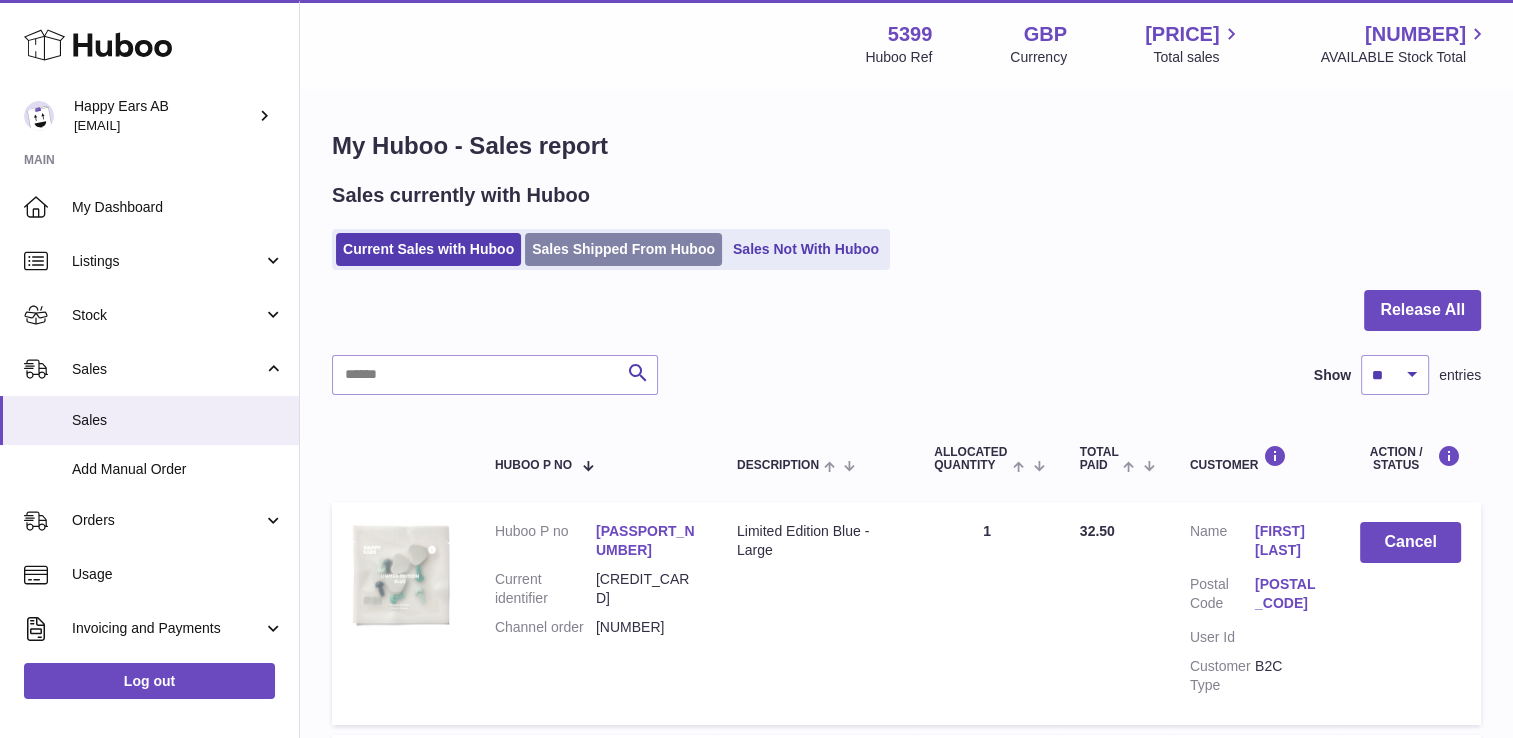 click on "Sales Shipped From Huboo" at bounding box center (623, 249) 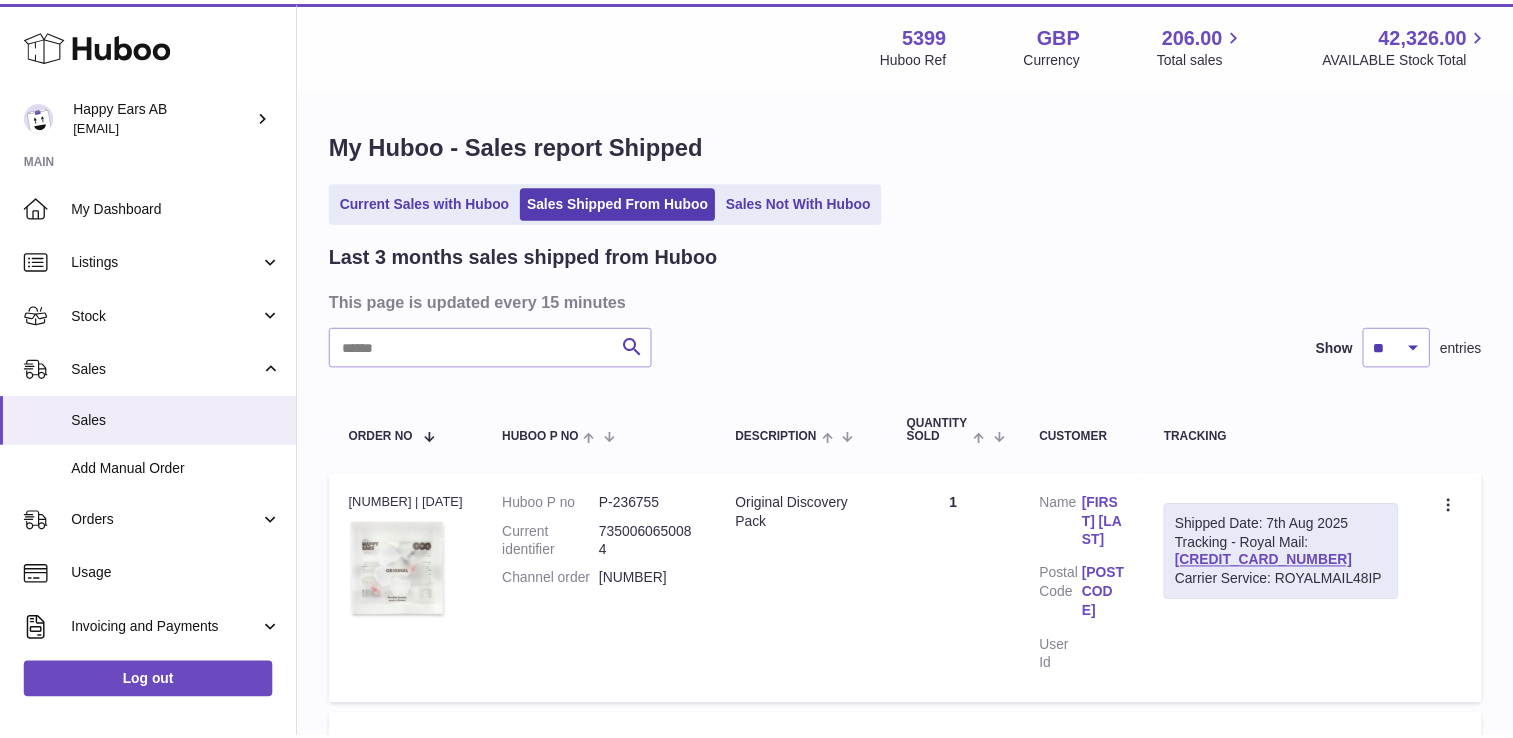 scroll, scrollTop: 0, scrollLeft: 0, axis: both 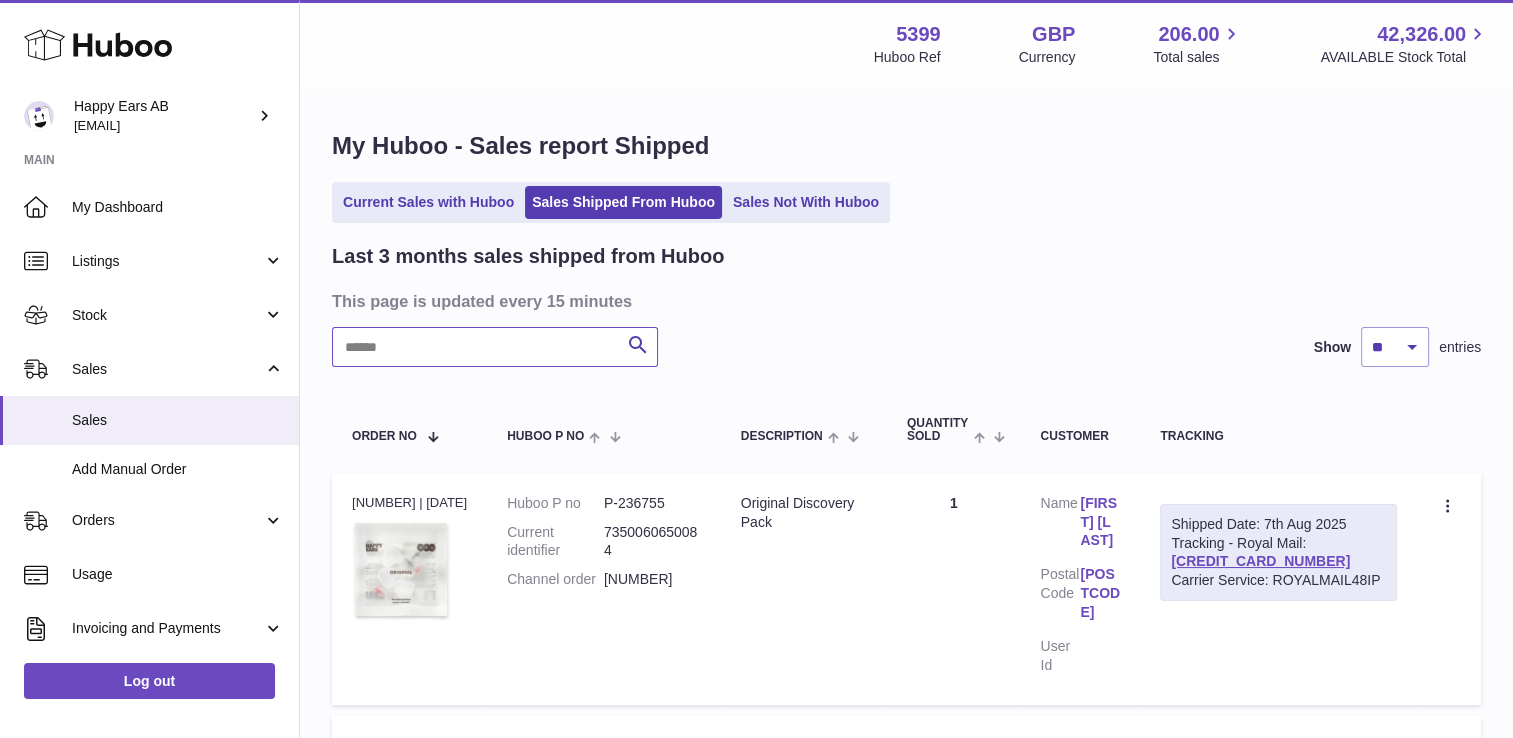click at bounding box center (495, 347) 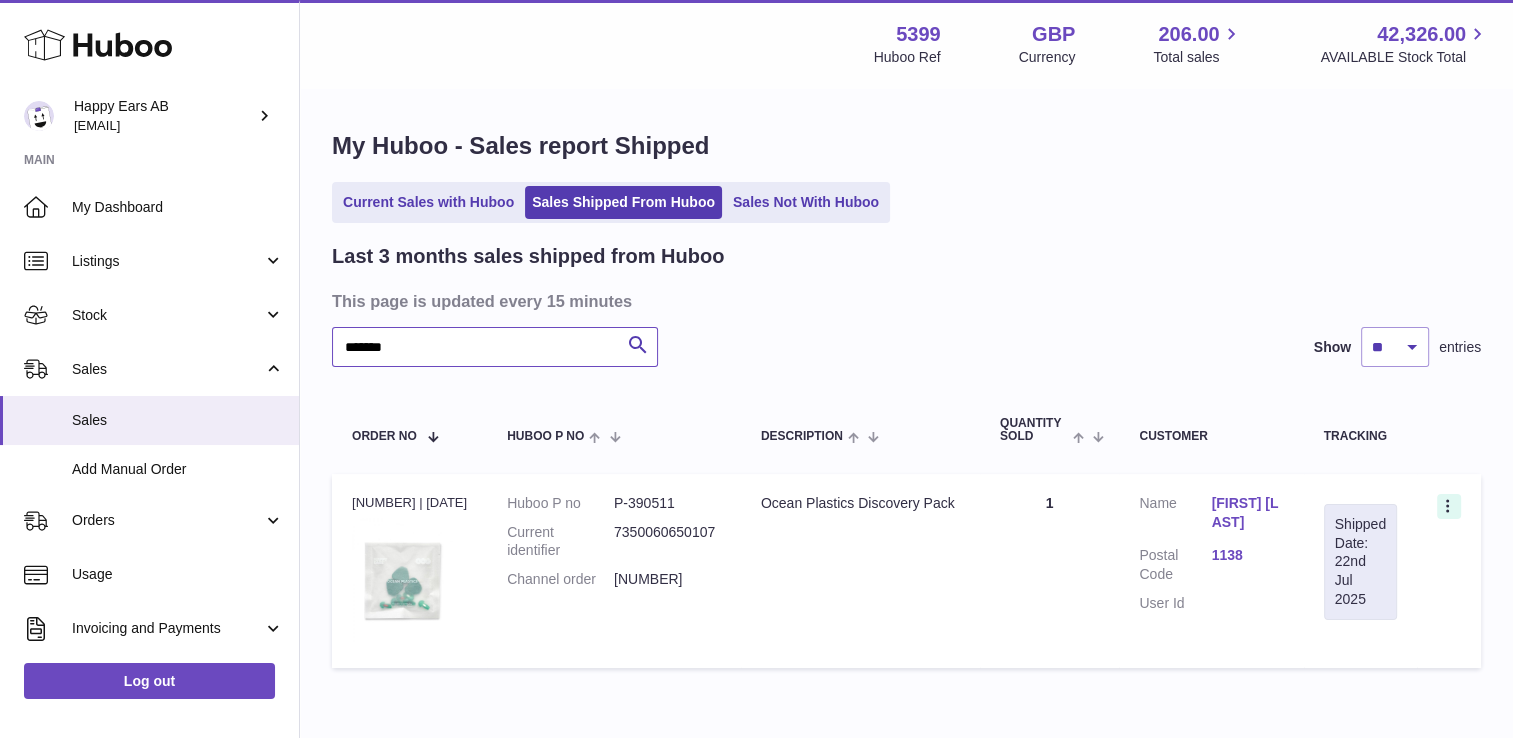 type on "*******" 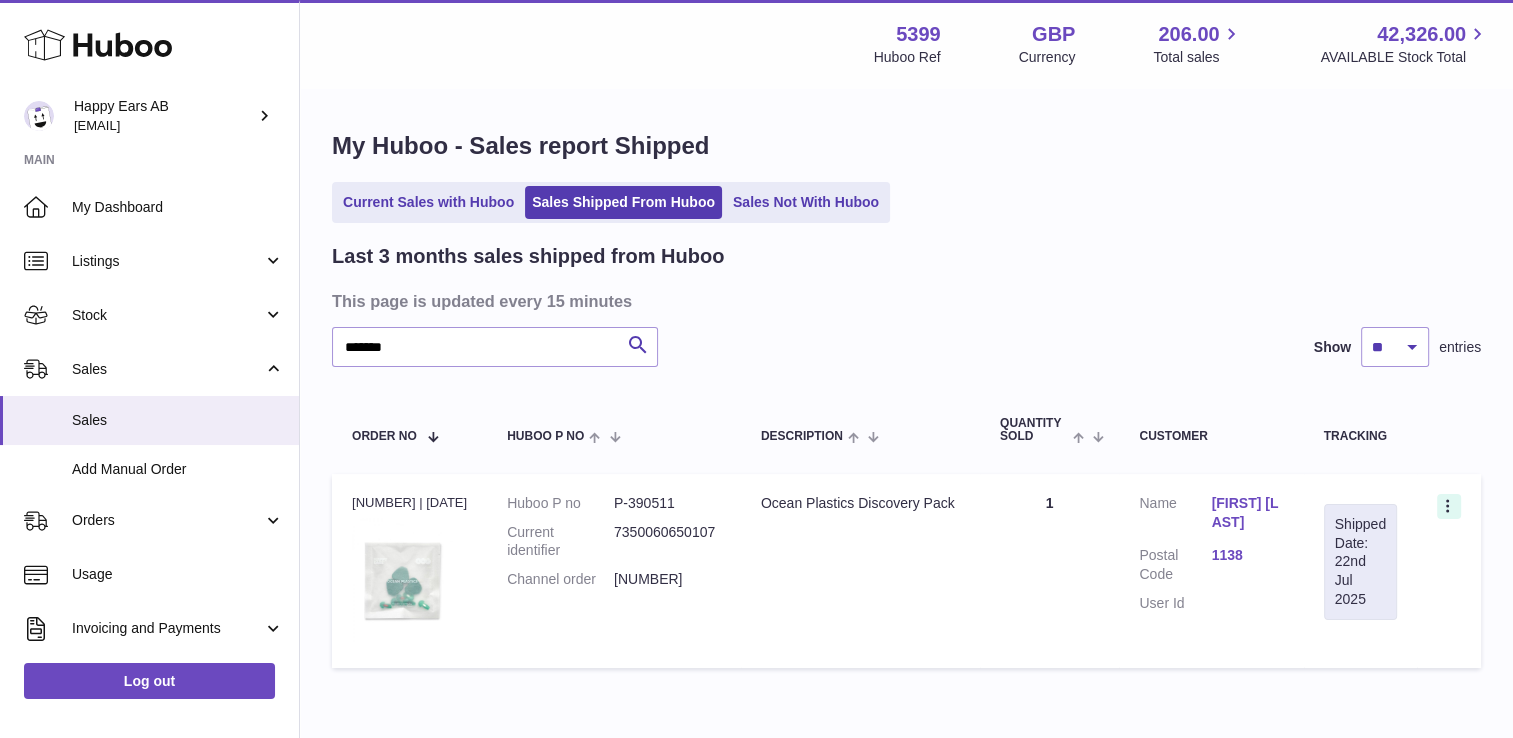 click 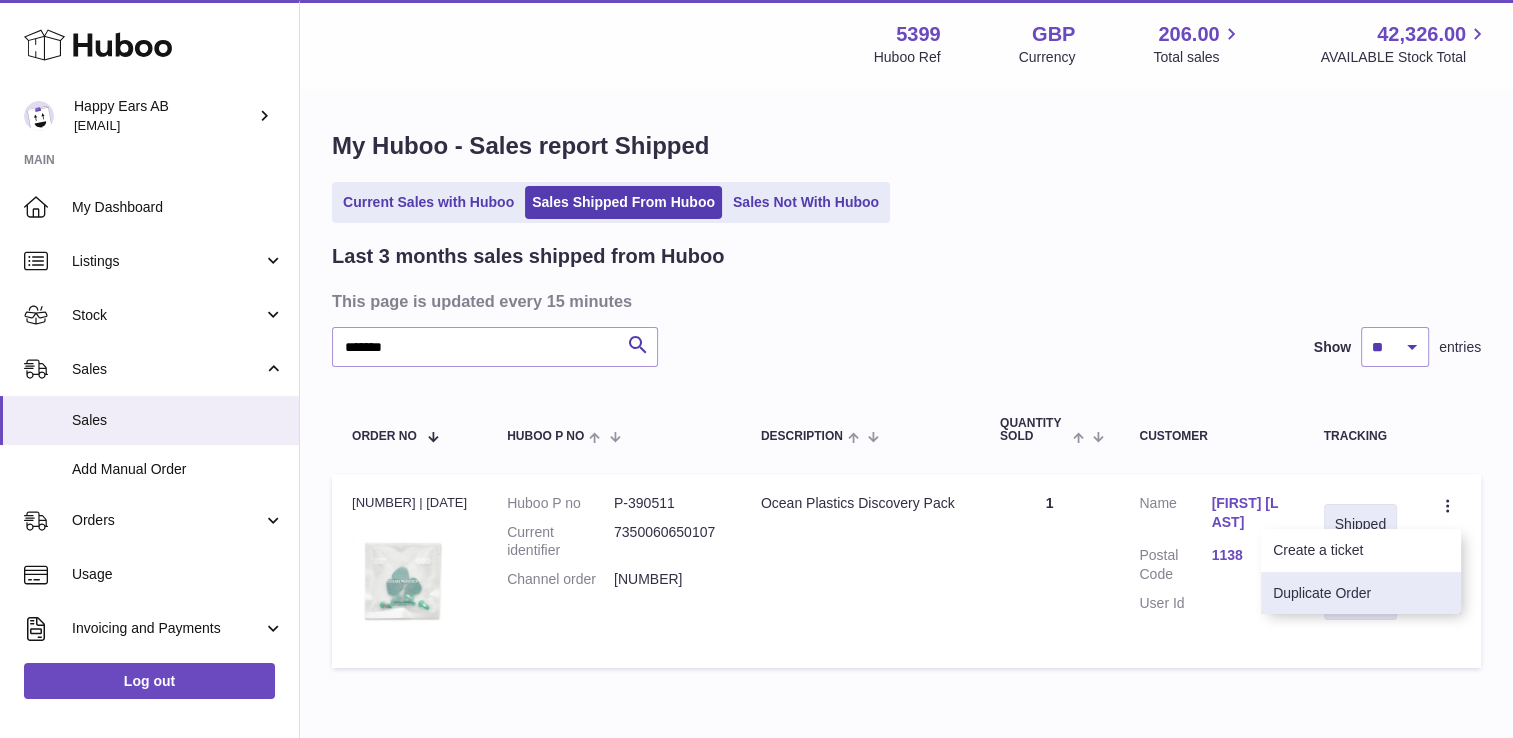 click on "Duplicate Order" at bounding box center [1361, 593] 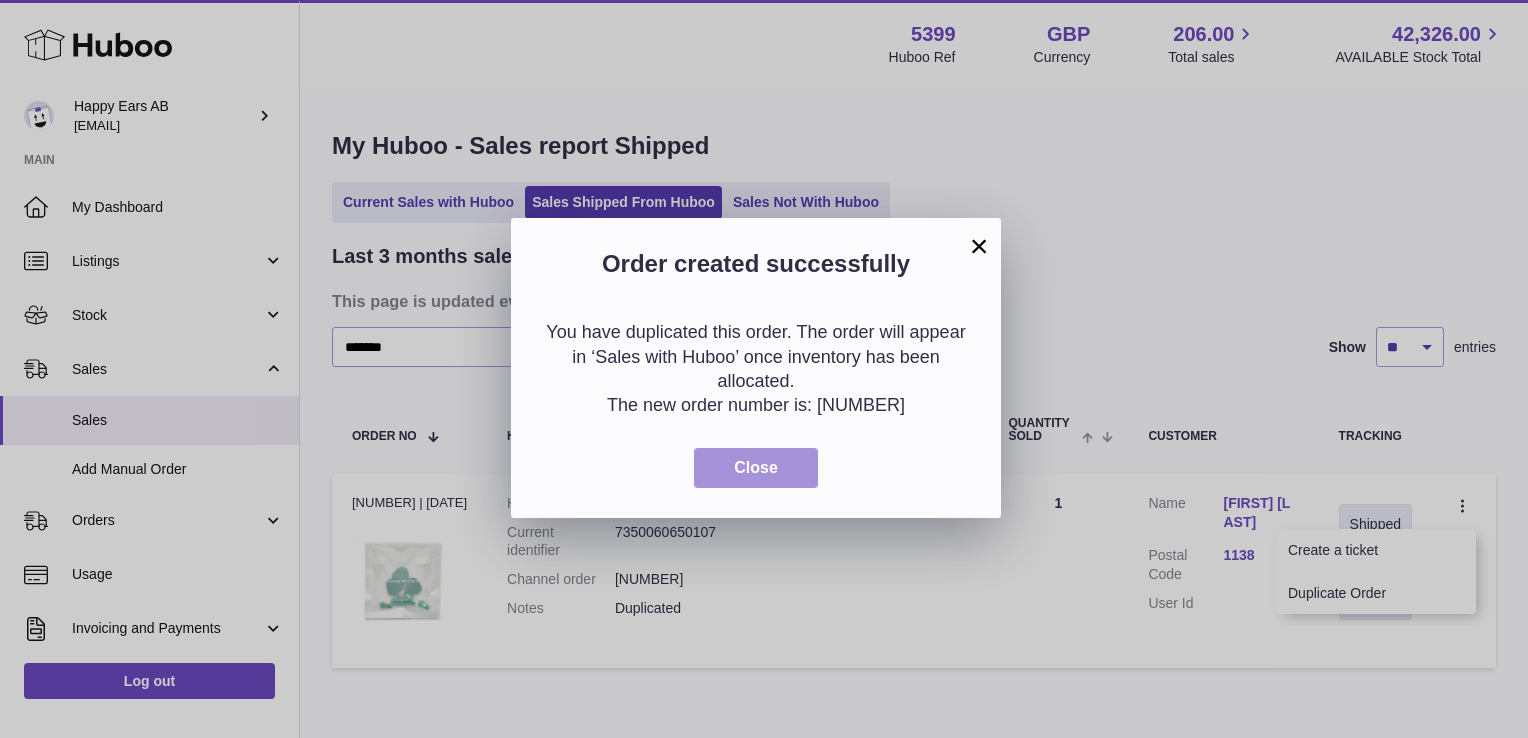 click on "Close" at bounding box center [756, 468] 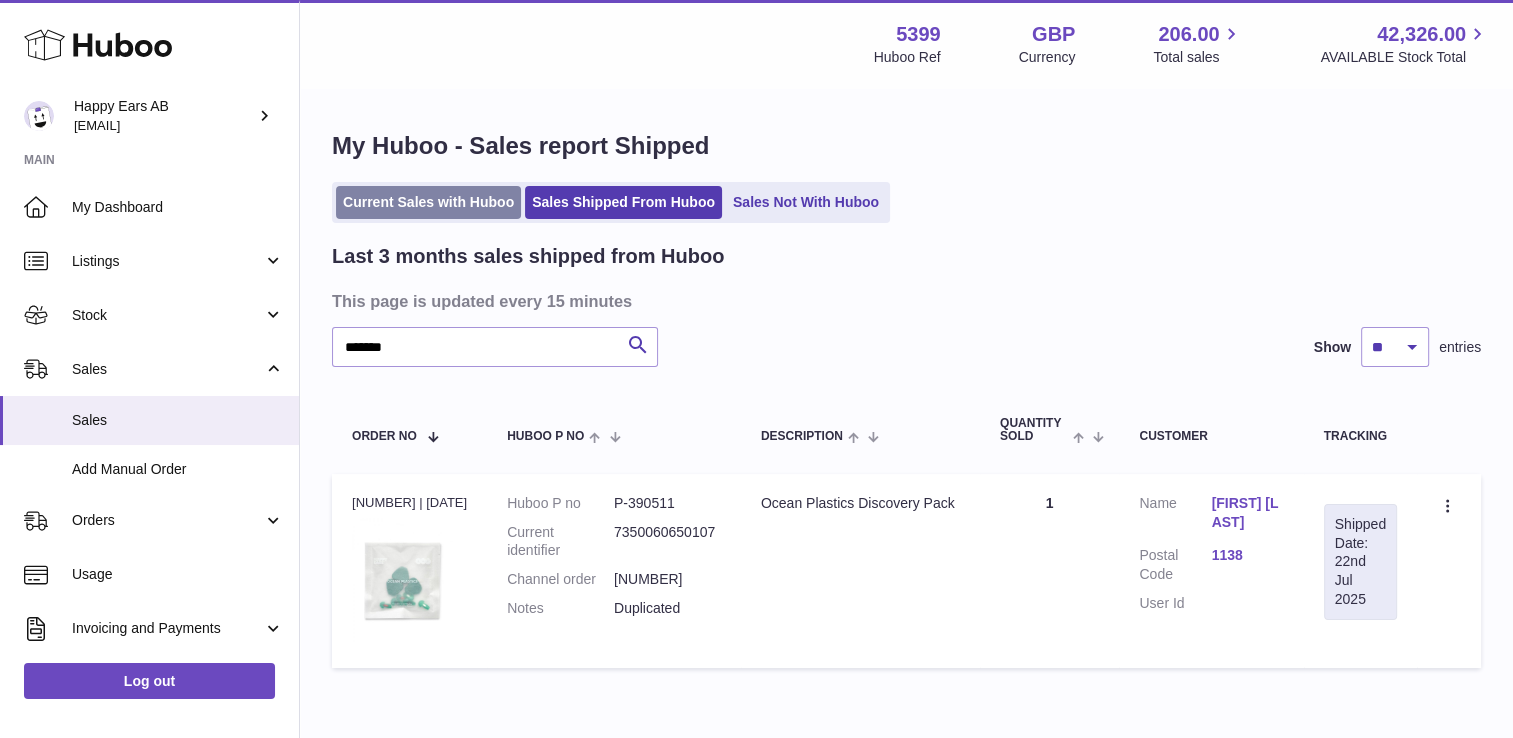 click on "Current Sales with Huboo" at bounding box center (428, 202) 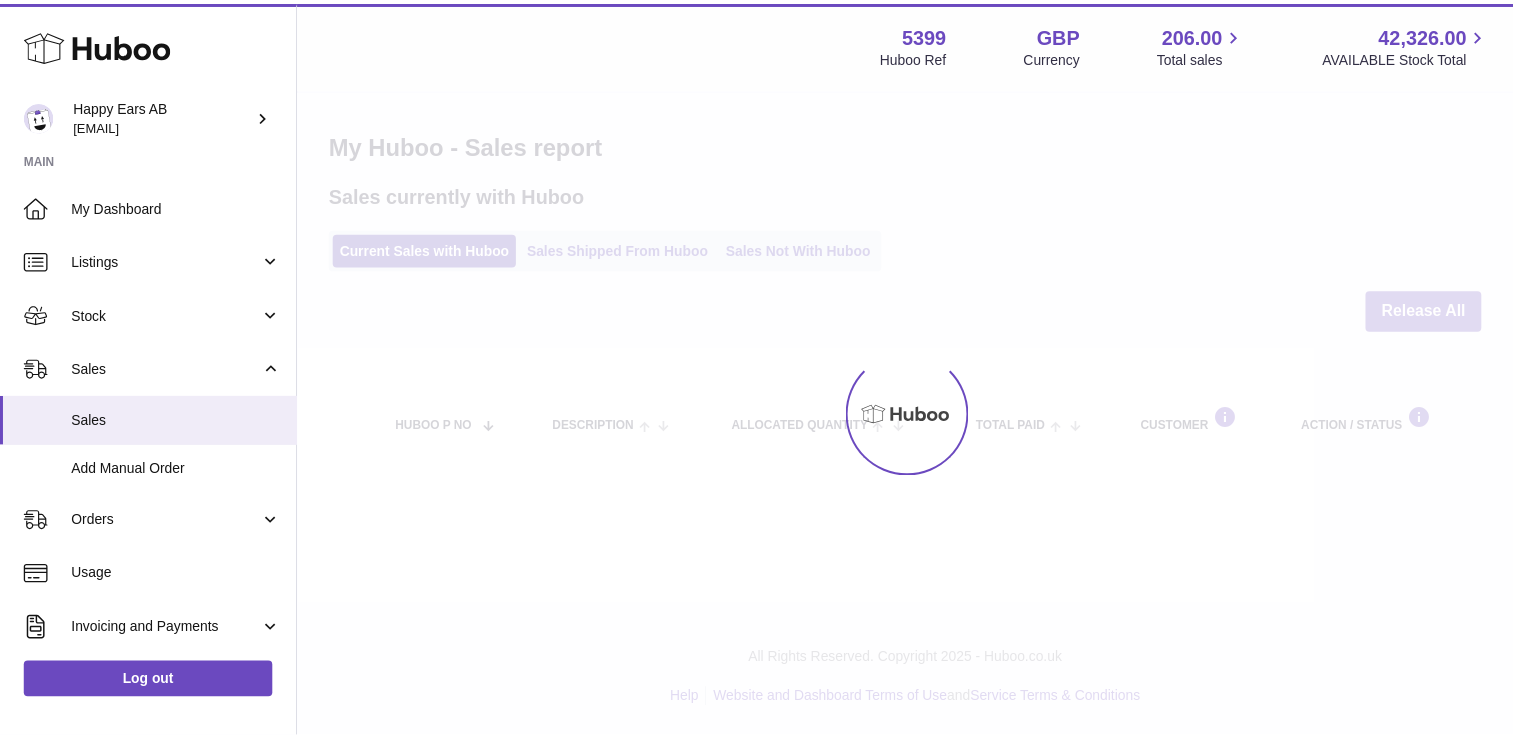 scroll, scrollTop: 0, scrollLeft: 0, axis: both 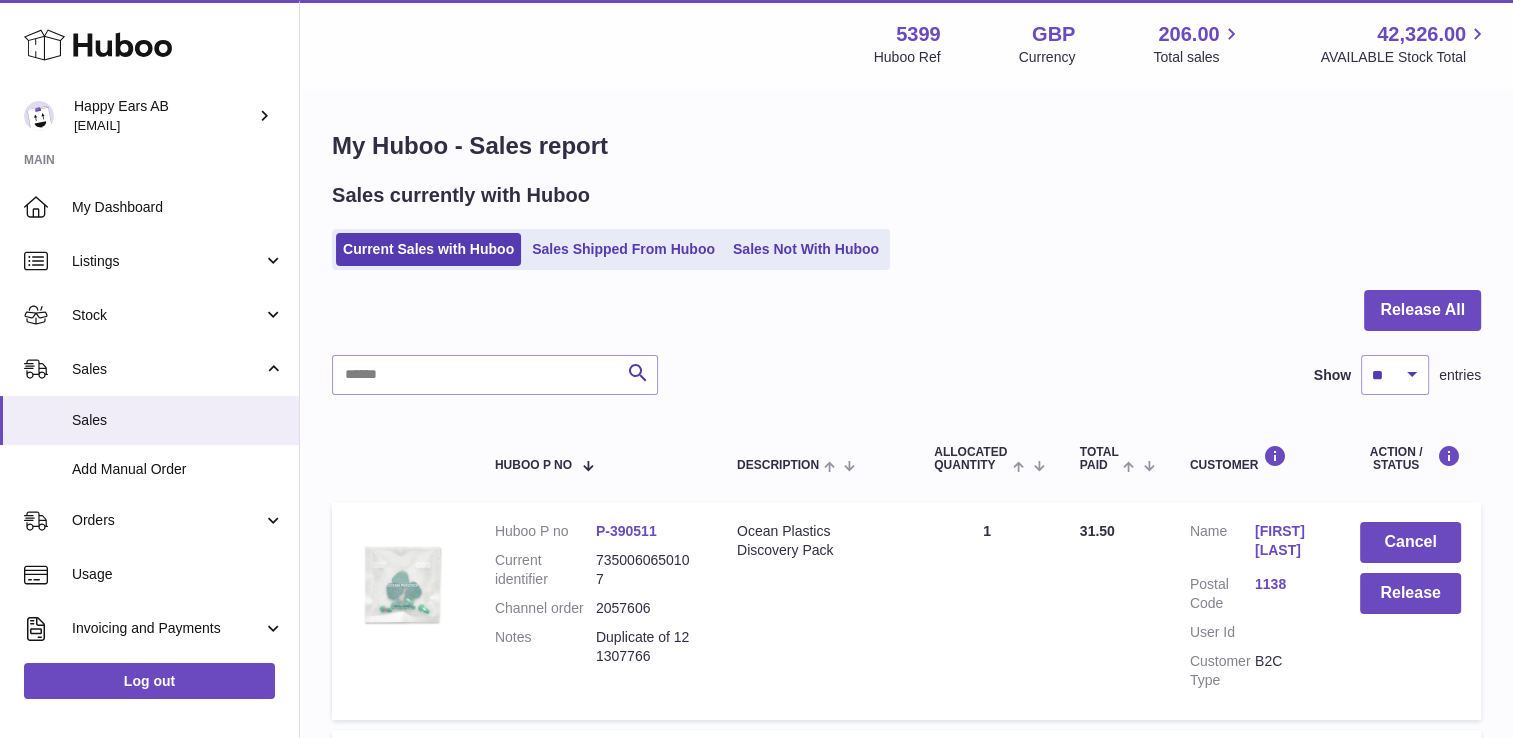 click on "[FIRST] [LAST]" at bounding box center (1287, 541) 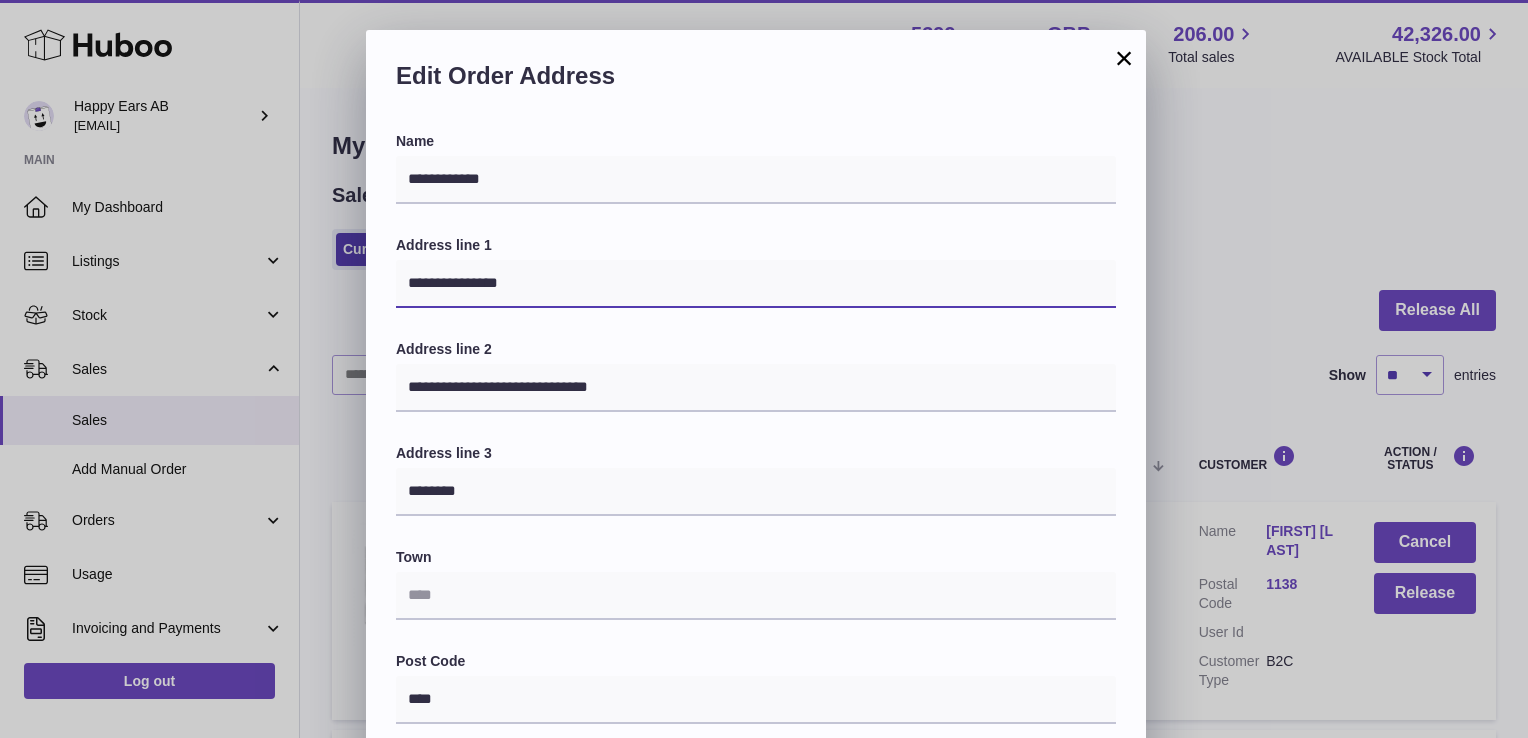 drag, startPoint x: 569, startPoint y: 293, endPoint x: 195, endPoint y: 299, distance: 374.04813 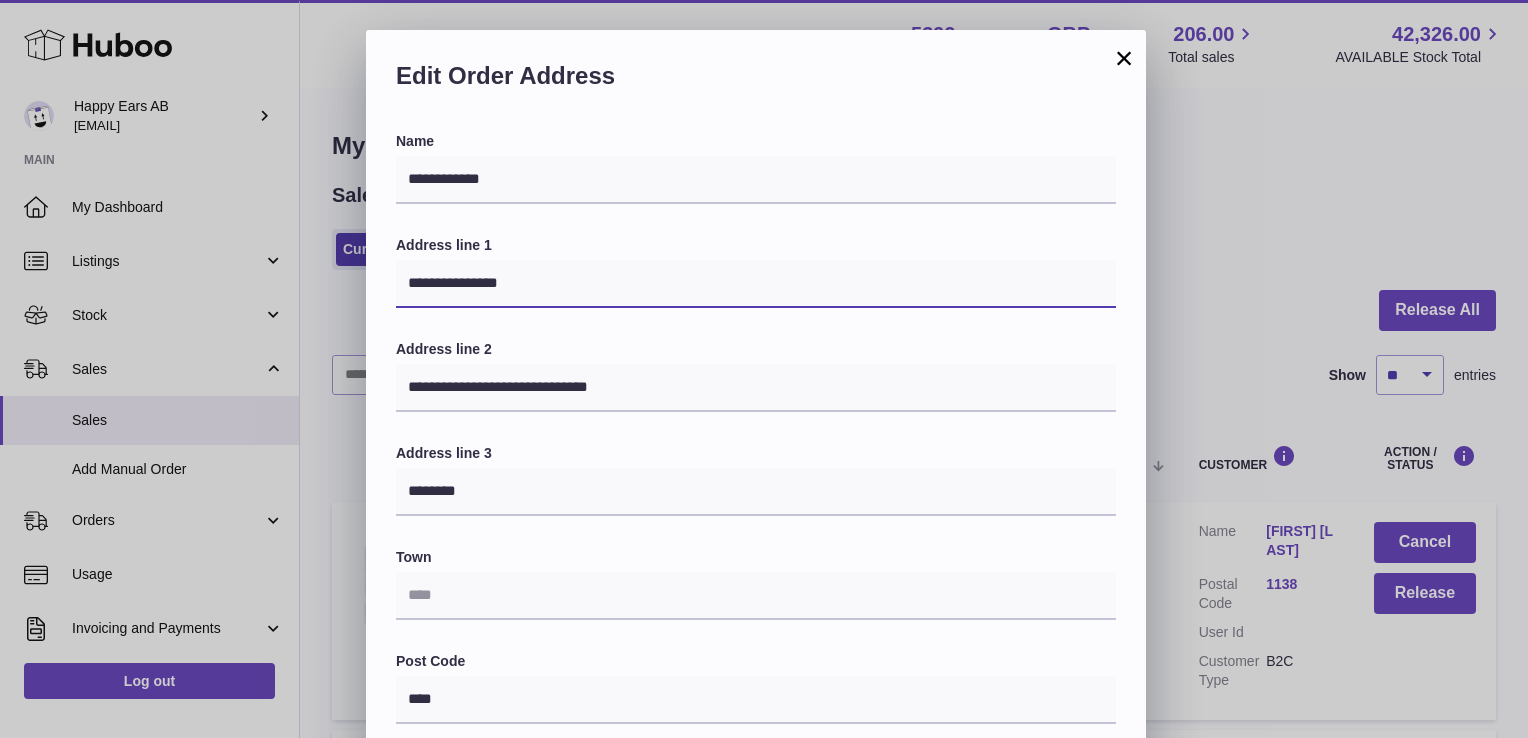 click on "**********" at bounding box center [764, 630] 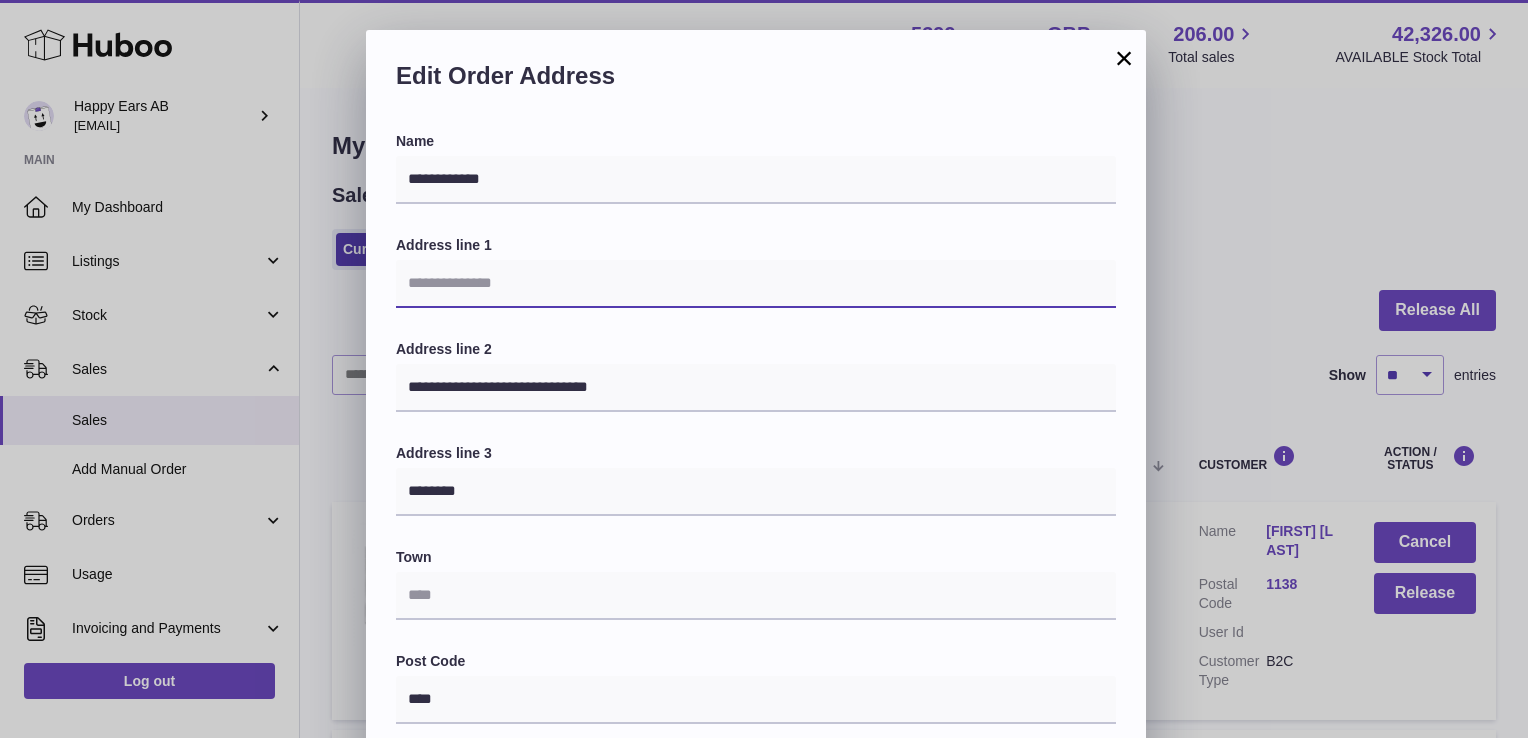 type 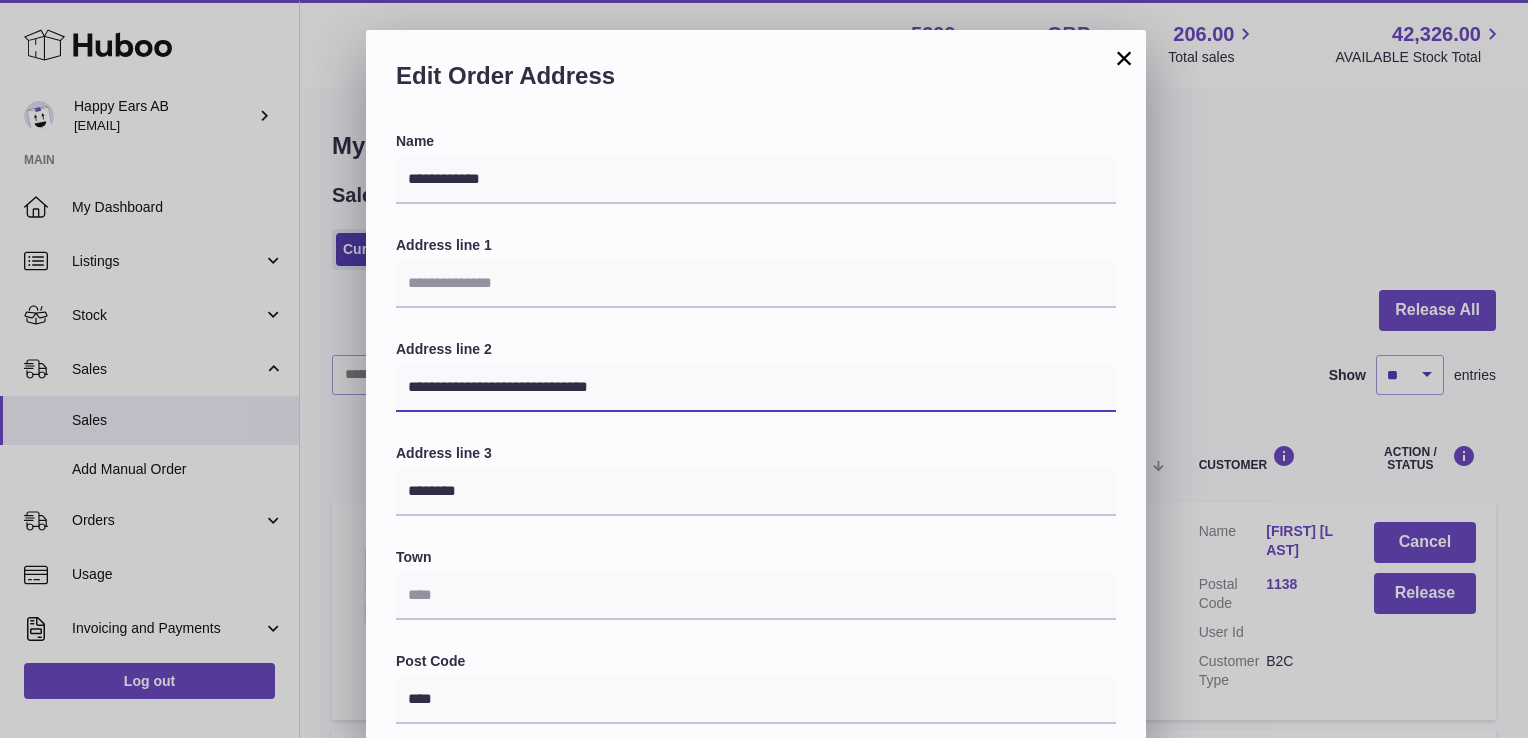 drag, startPoint x: 762, startPoint y: 390, endPoint x: 0, endPoint y: 390, distance: 762 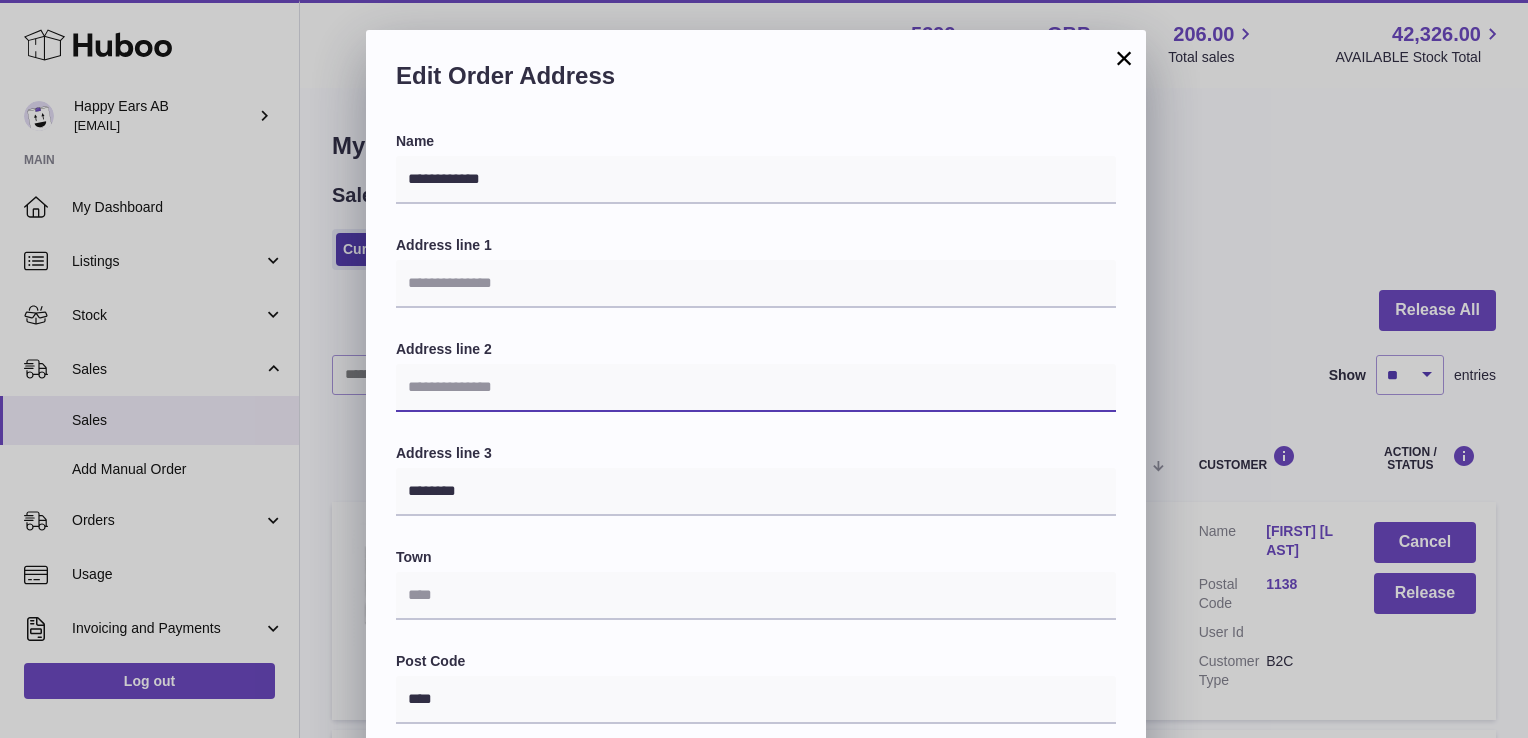 type 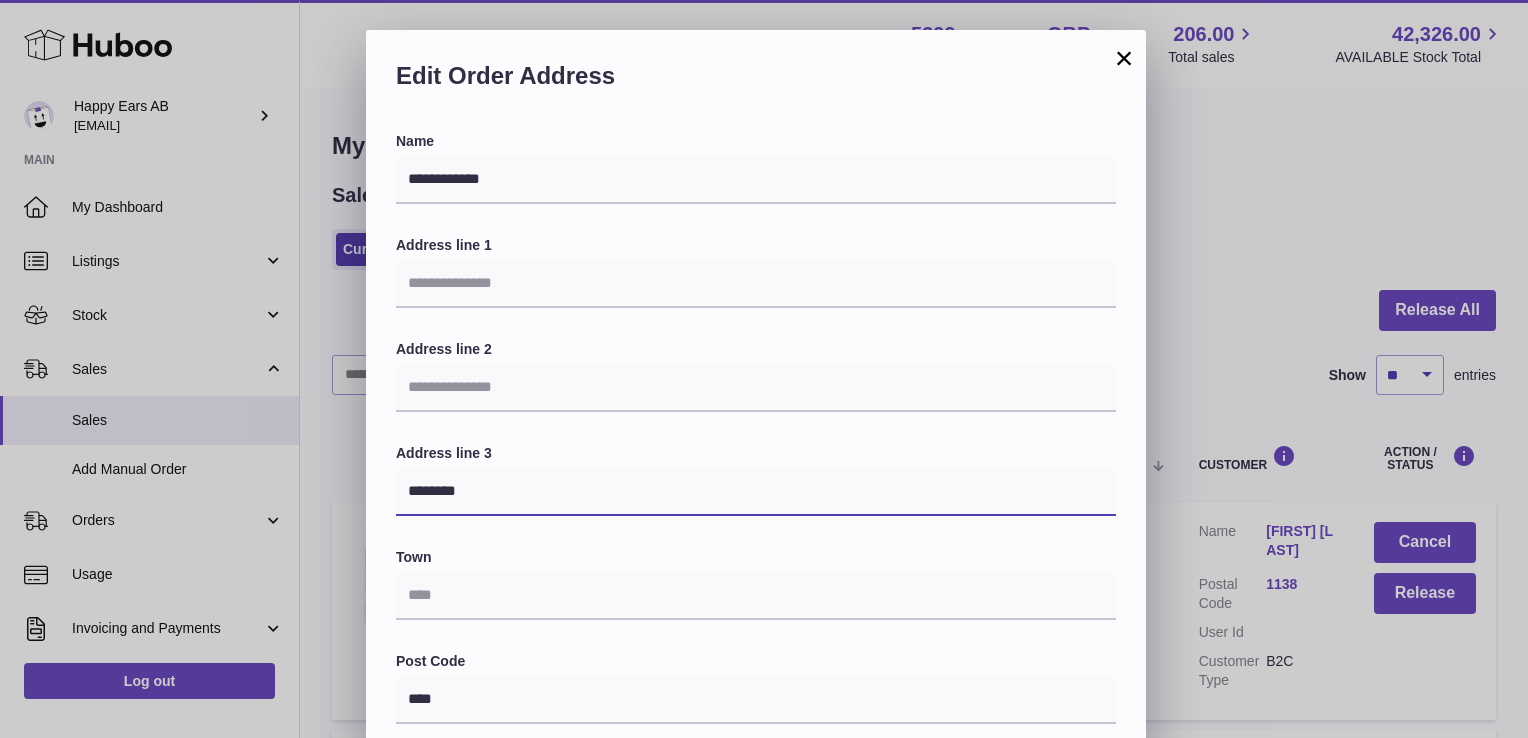 drag, startPoint x: 536, startPoint y: 490, endPoint x: 157, endPoint y: 502, distance: 379.1899 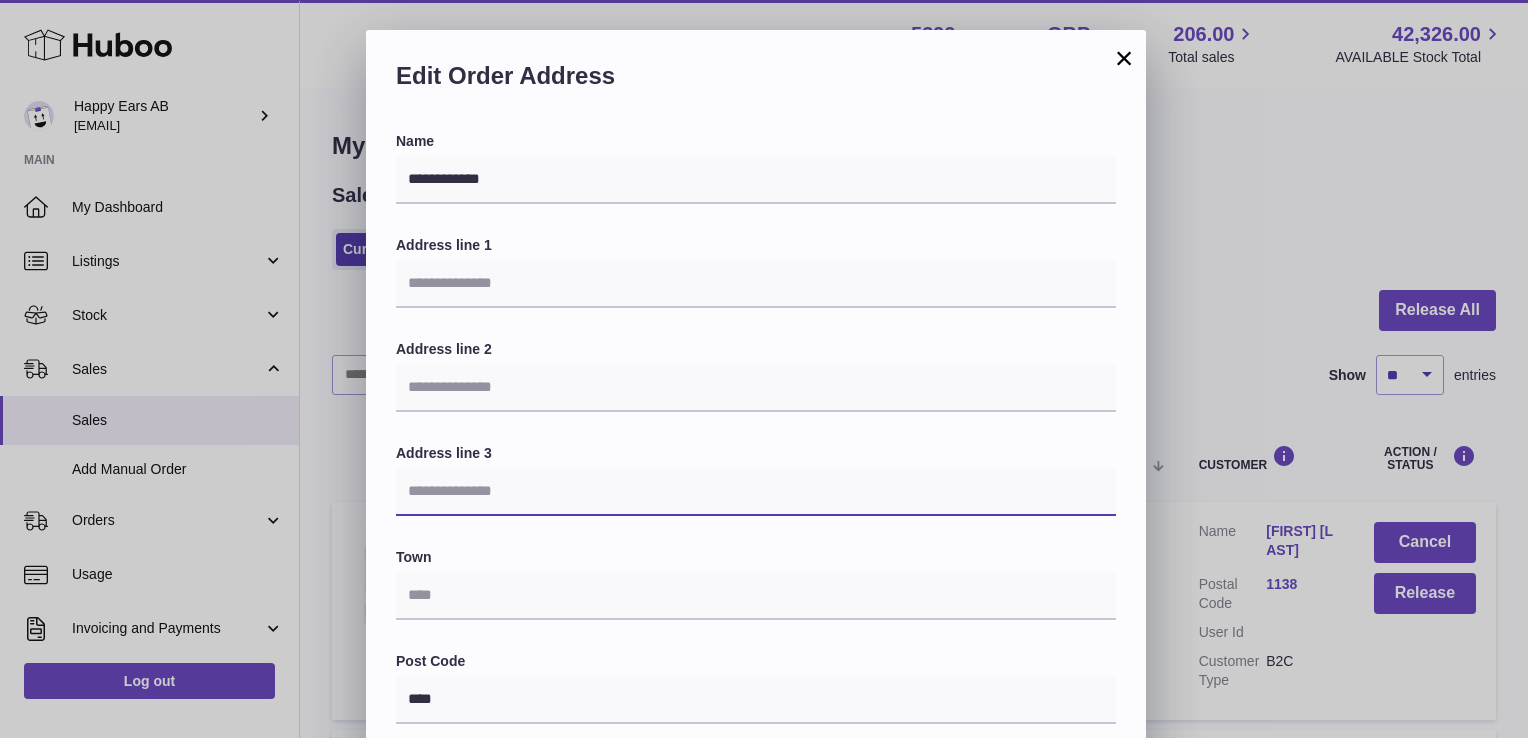 type 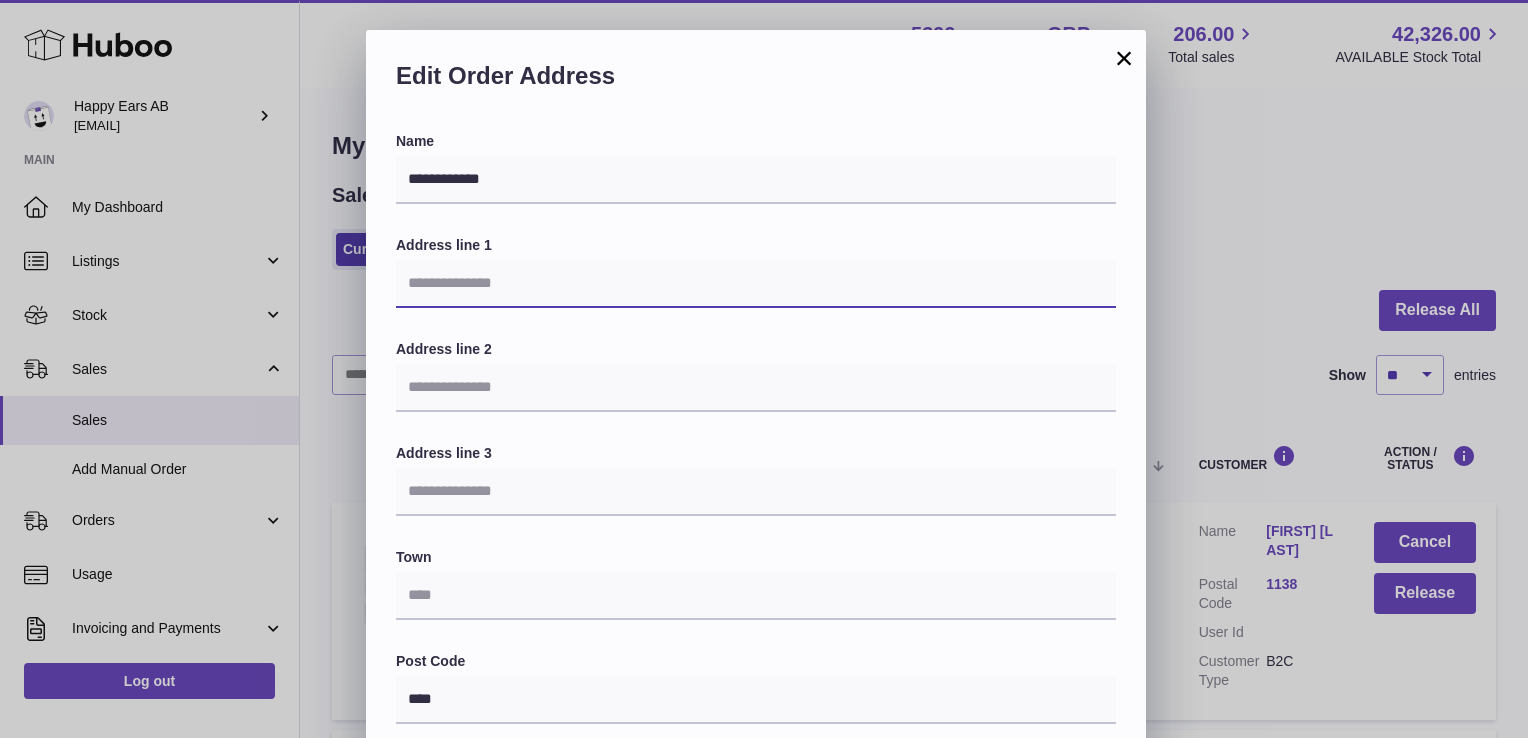 click at bounding box center [756, 284] 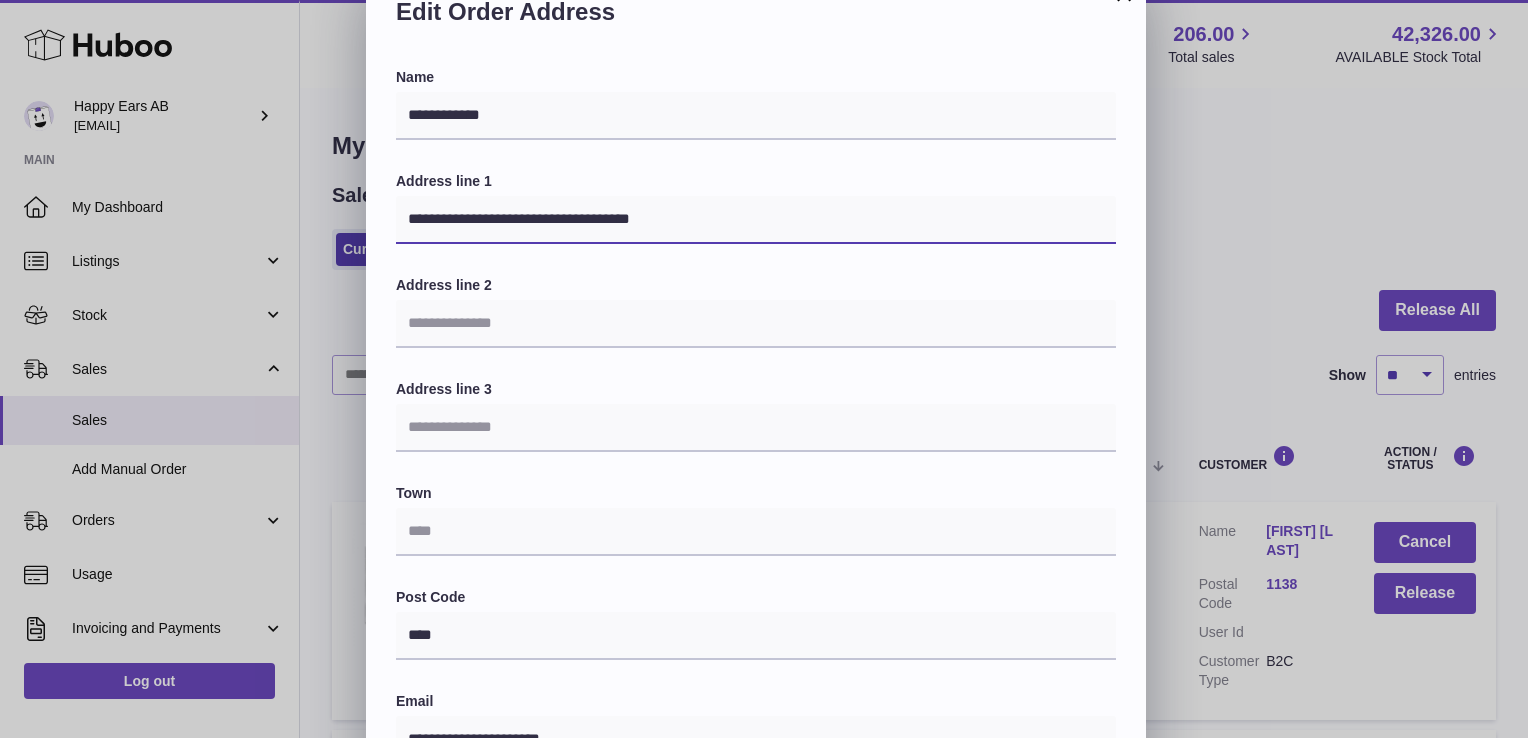 scroll, scrollTop: 100, scrollLeft: 0, axis: vertical 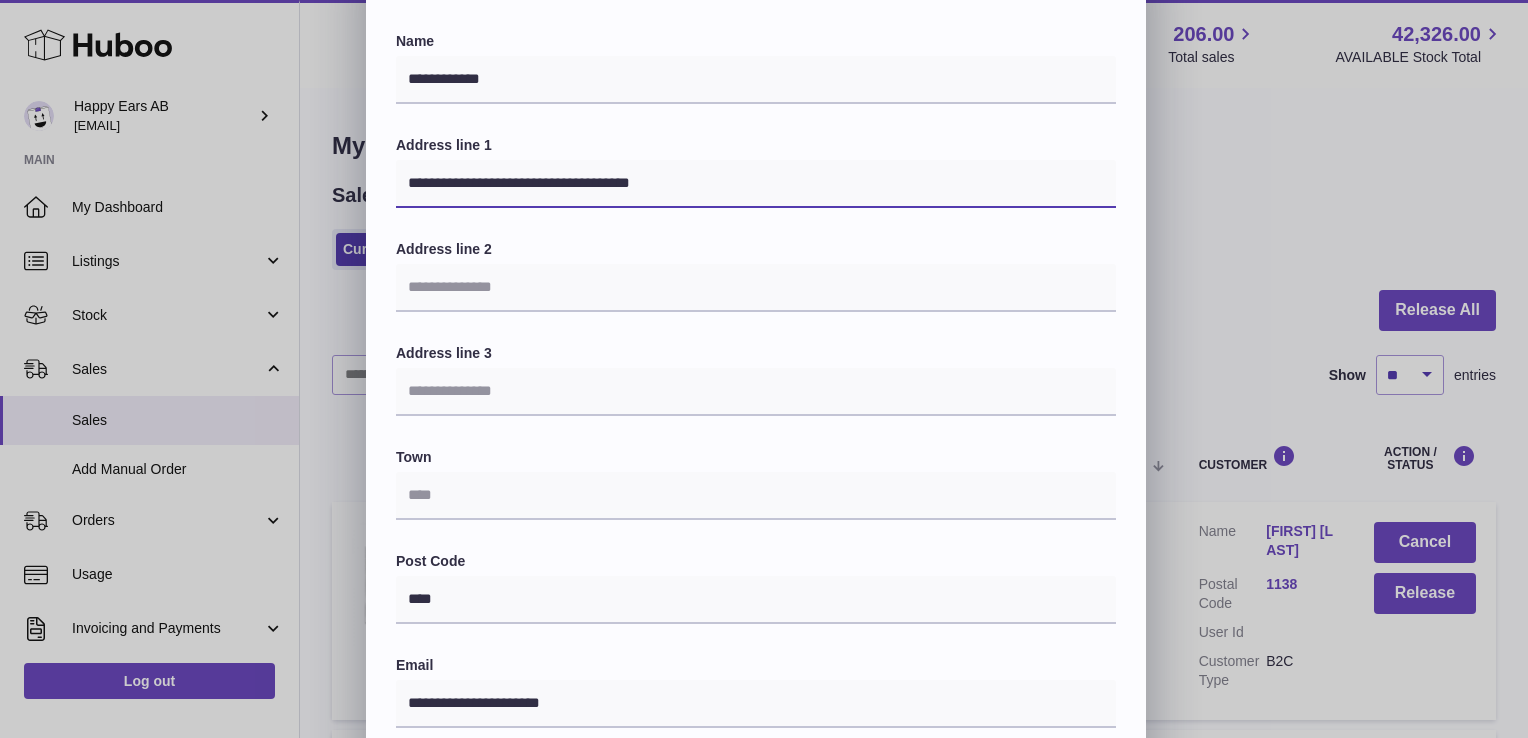 drag, startPoint x: 468, startPoint y: 183, endPoint x: 266, endPoint y: 186, distance: 202.02228 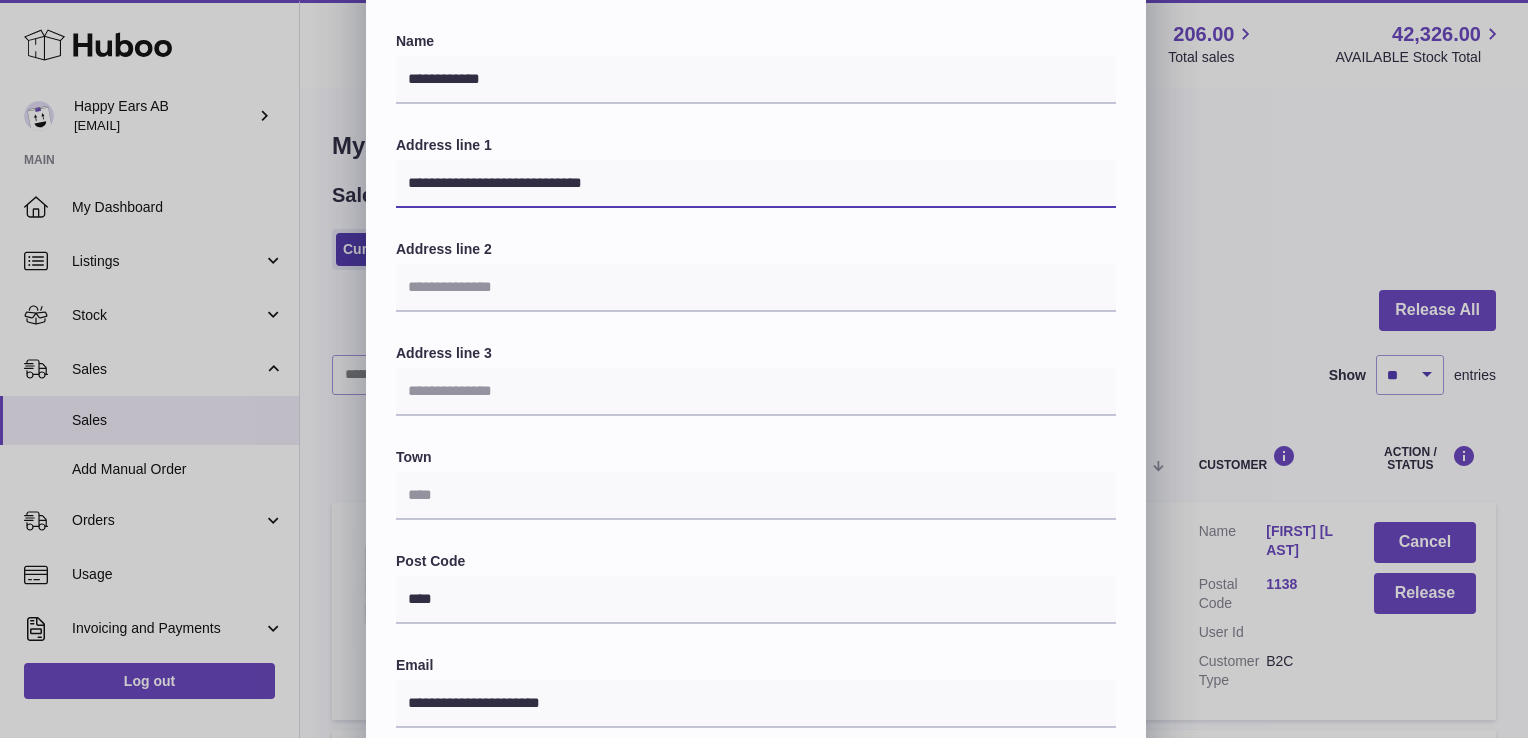 type on "**********" 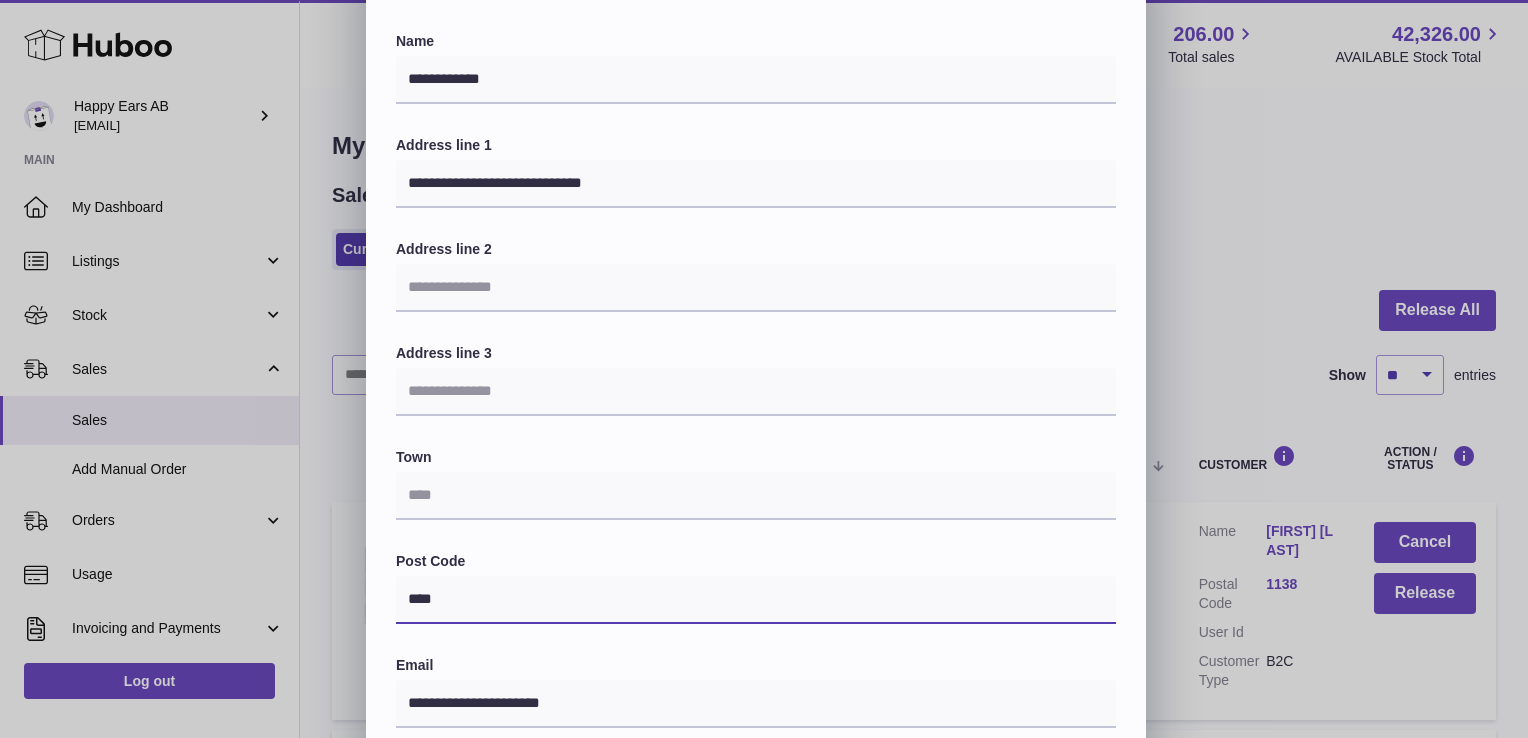 drag, startPoint x: 468, startPoint y: 590, endPoint x: 381, endPoint y: 583, distance: 87.28116 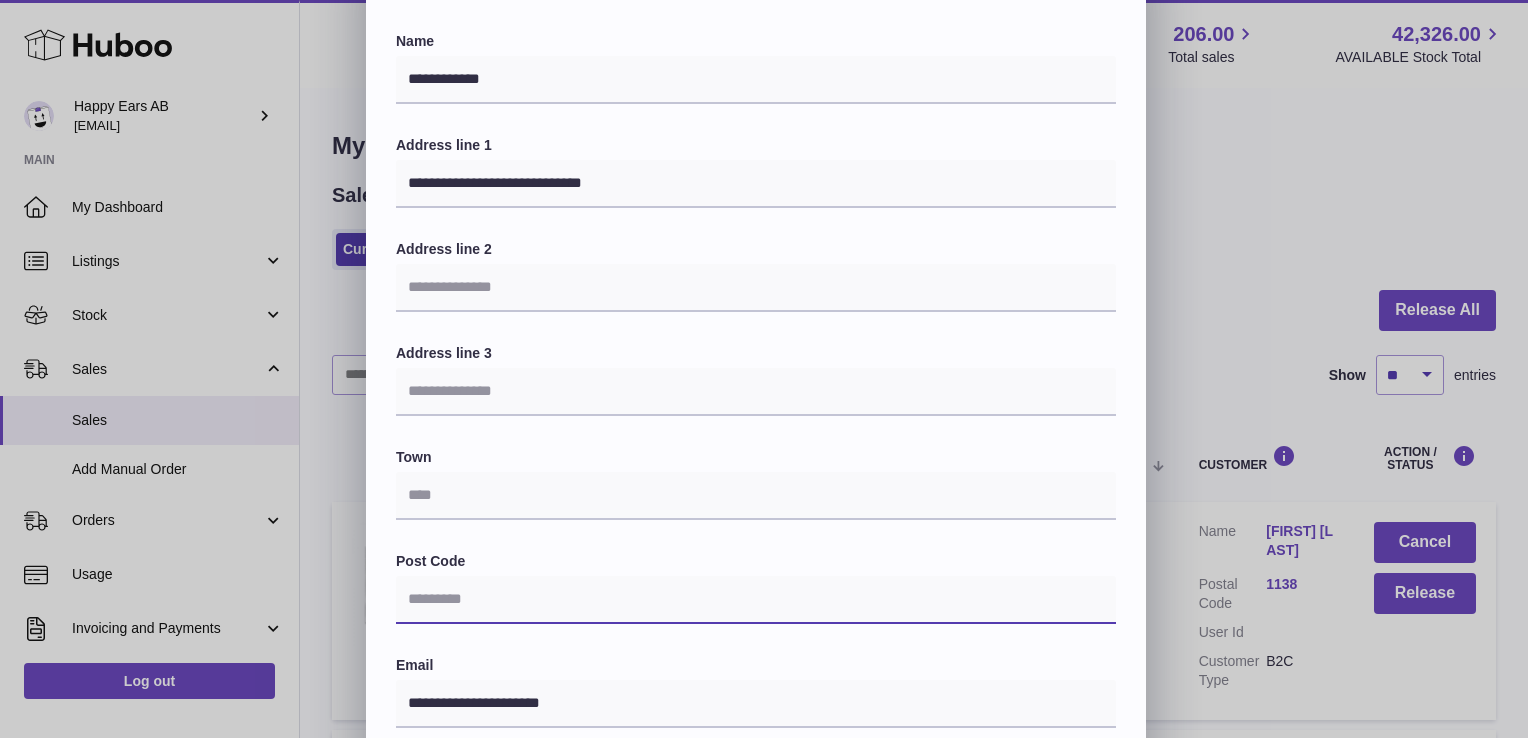 type 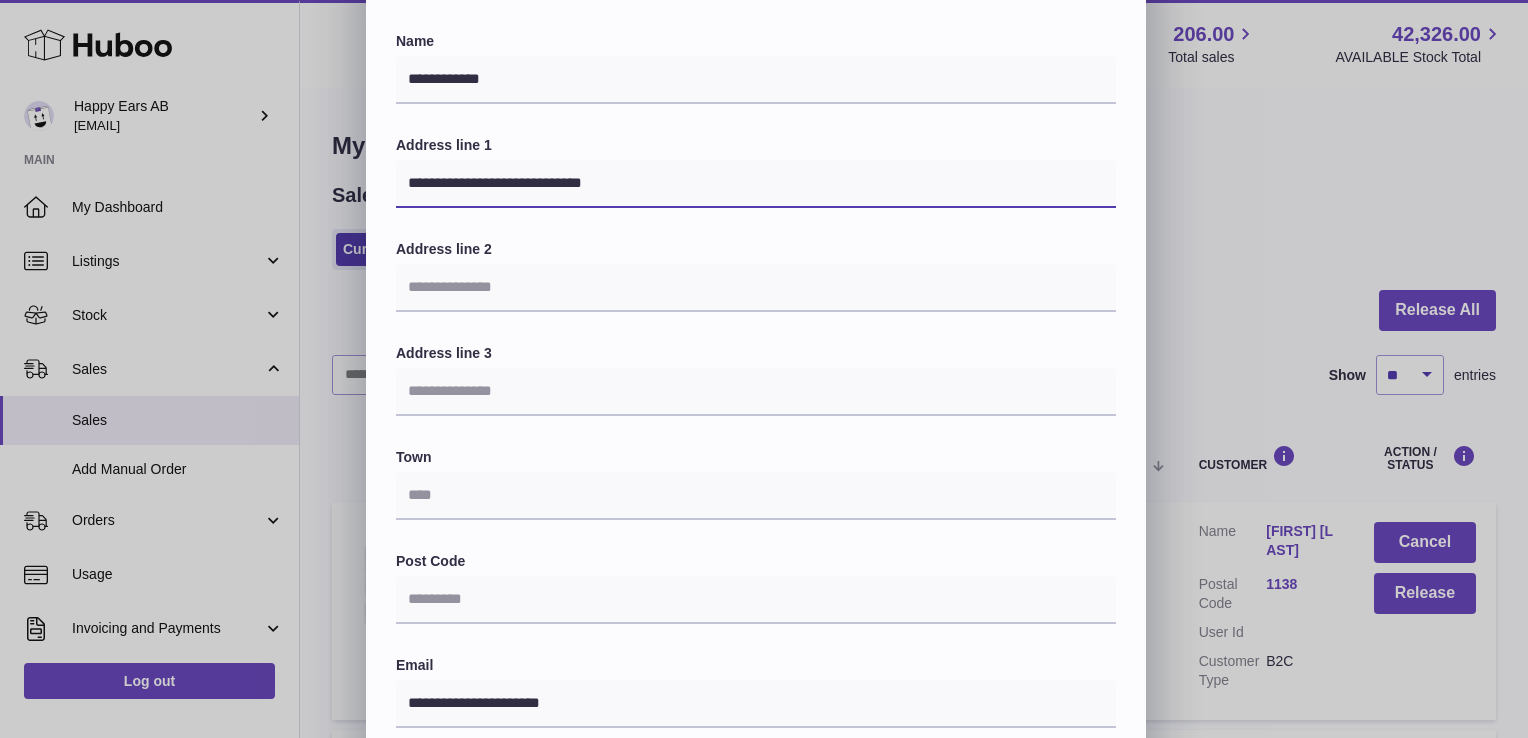 drag, startPoint x: 444, startPoint y: 185, endPoint x: 404, endPoint y: 185, distance: 40 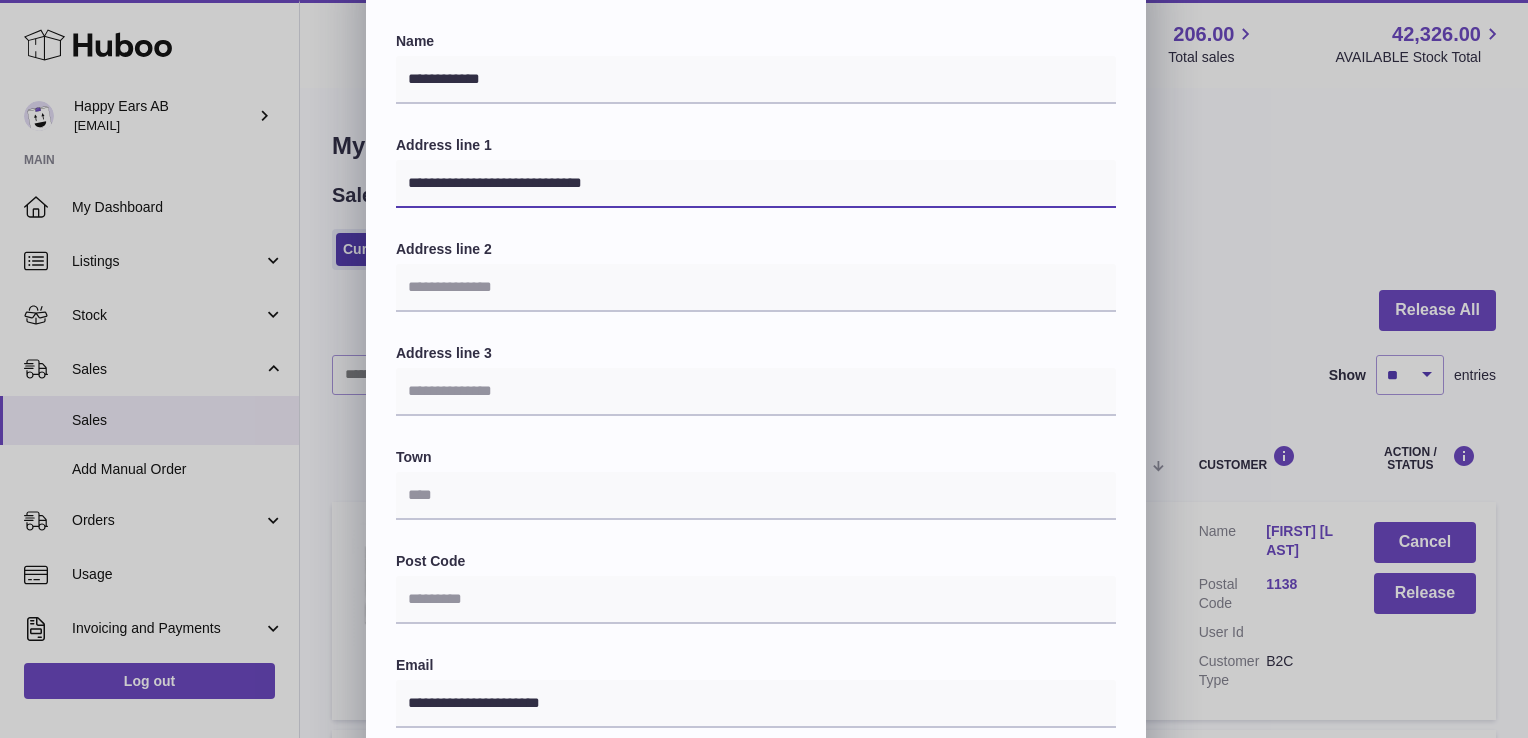 click on "**********" at bounding box center [756, 581] 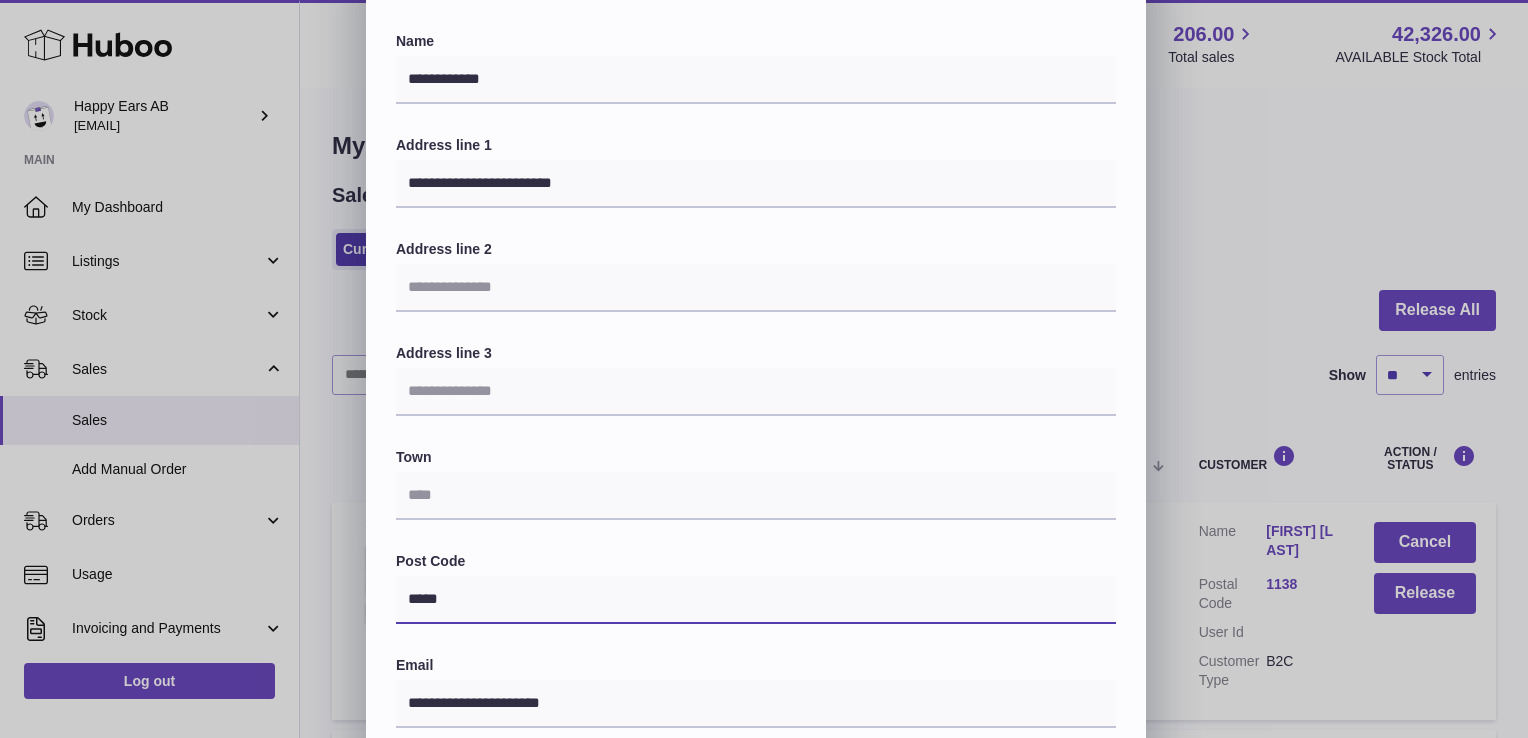 click on "****" at bounding box center [756, 600] 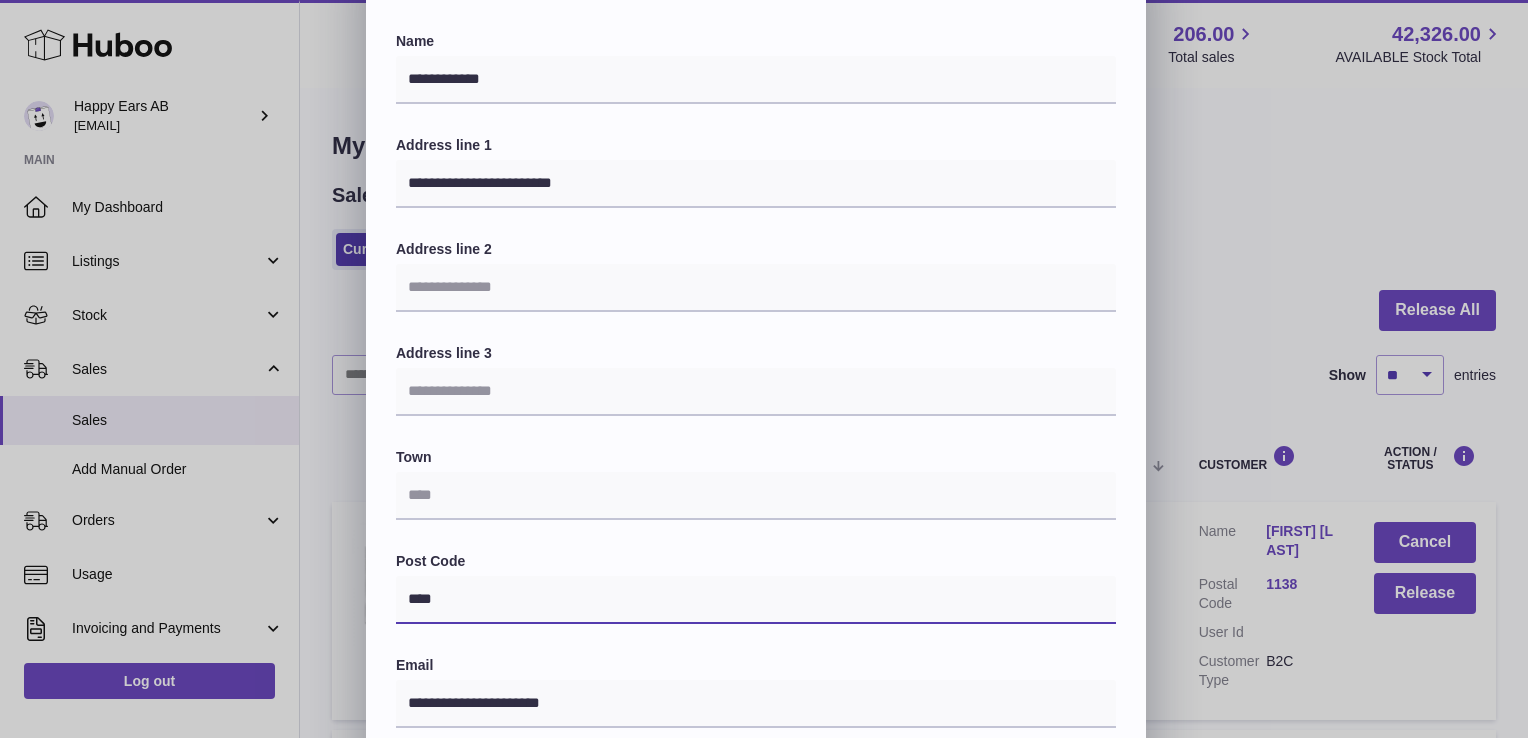 type on "****" 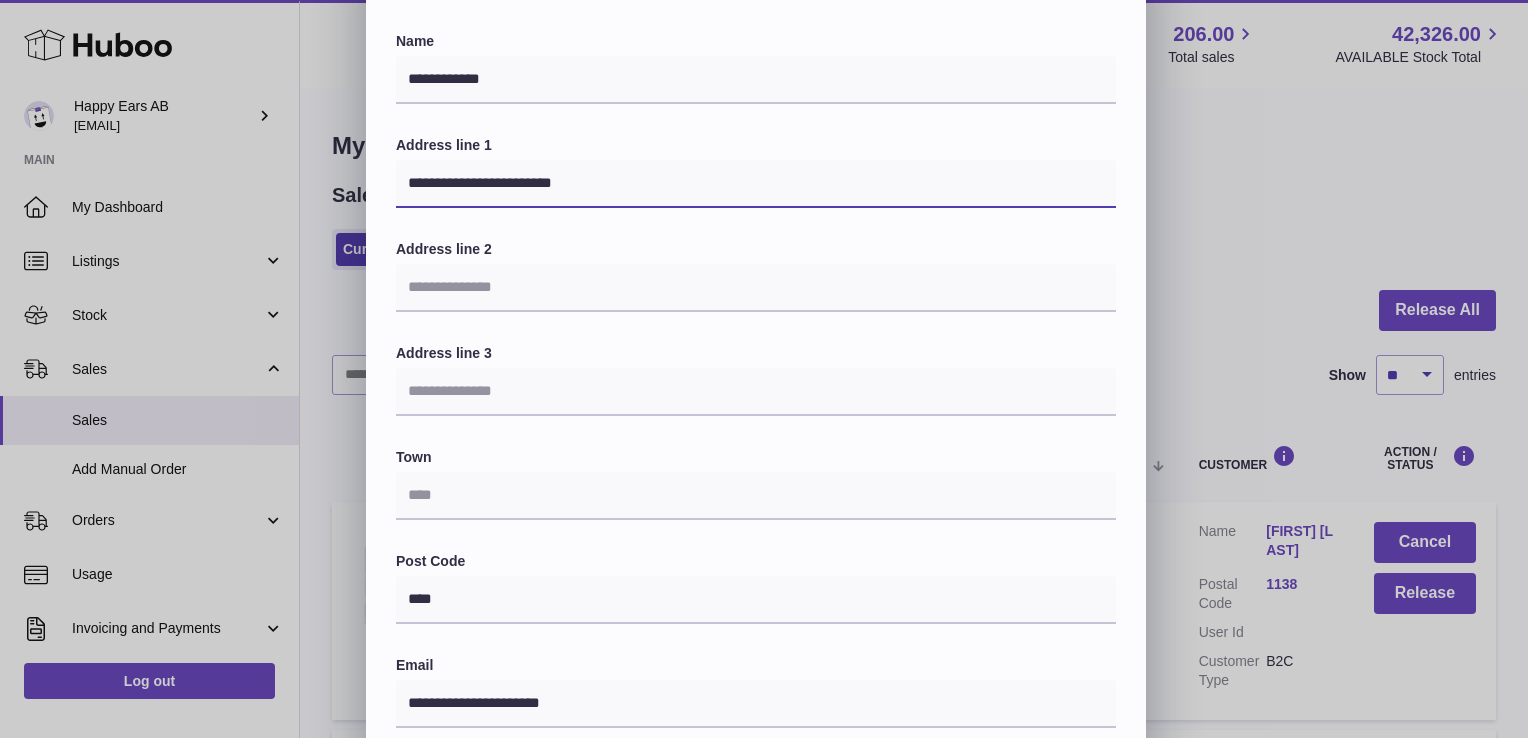 click on "**********" at bounding box center [756, 184] 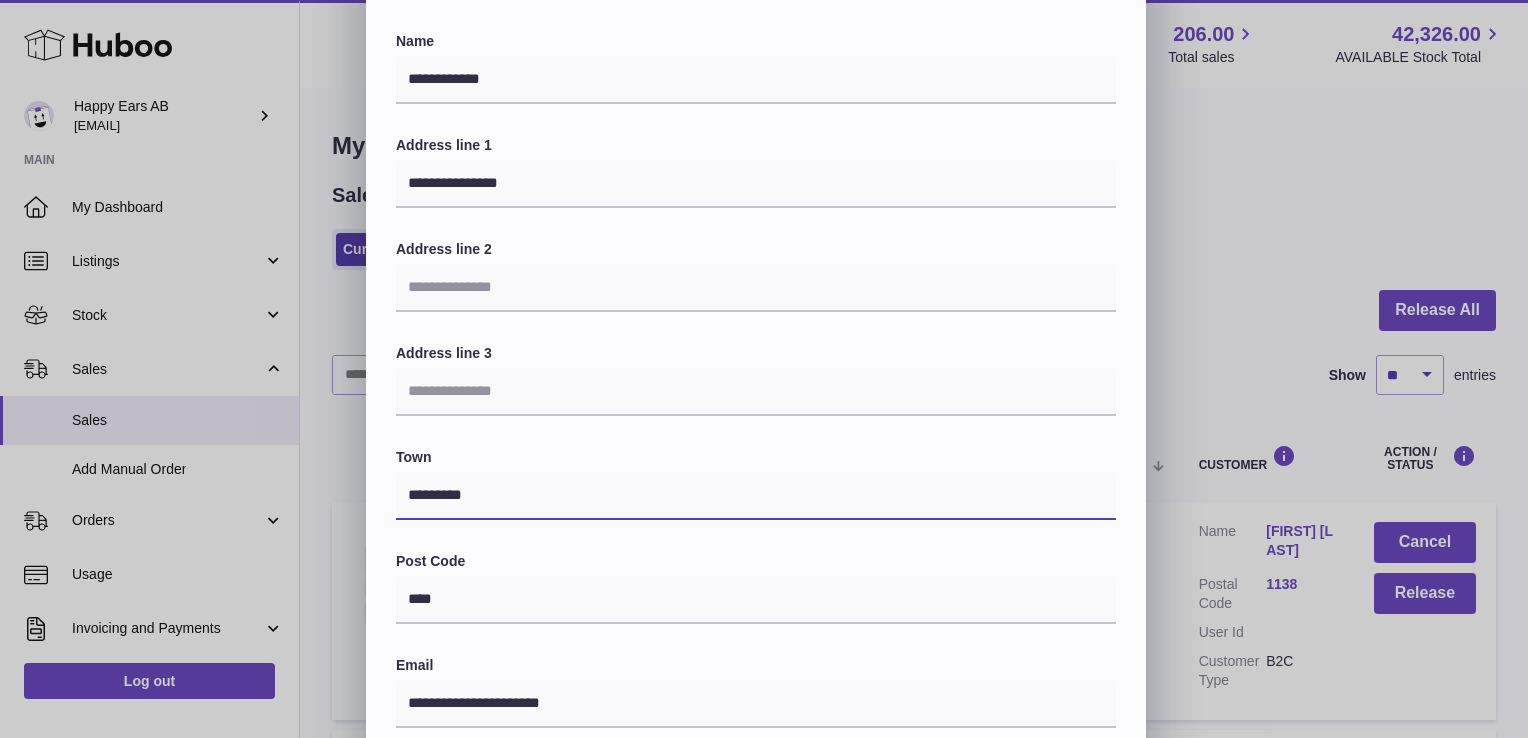 type on "*********" 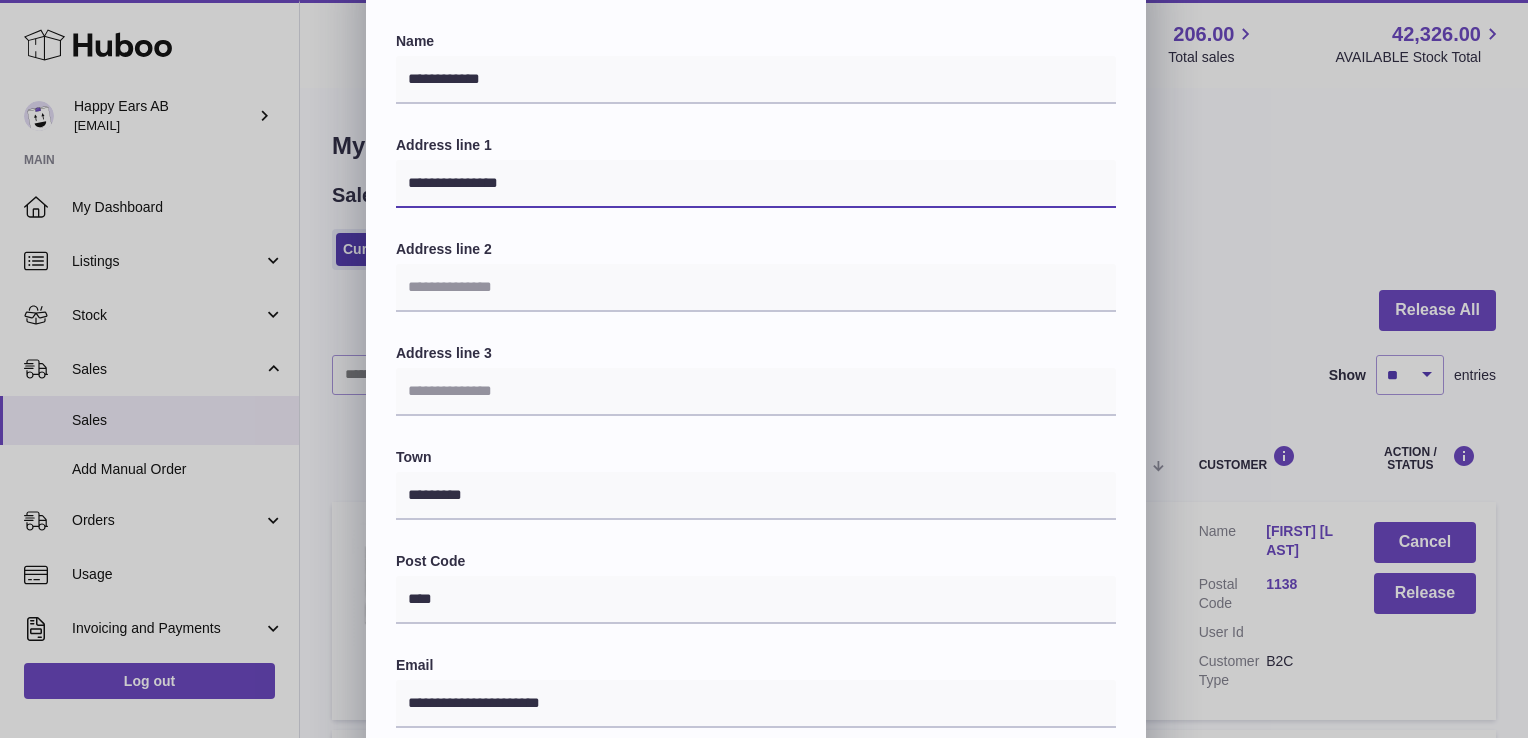 drag, startPoint x: 422, startPoint y: 184, endPoint x: 288, endPoint y: 185, distance: 134.00374 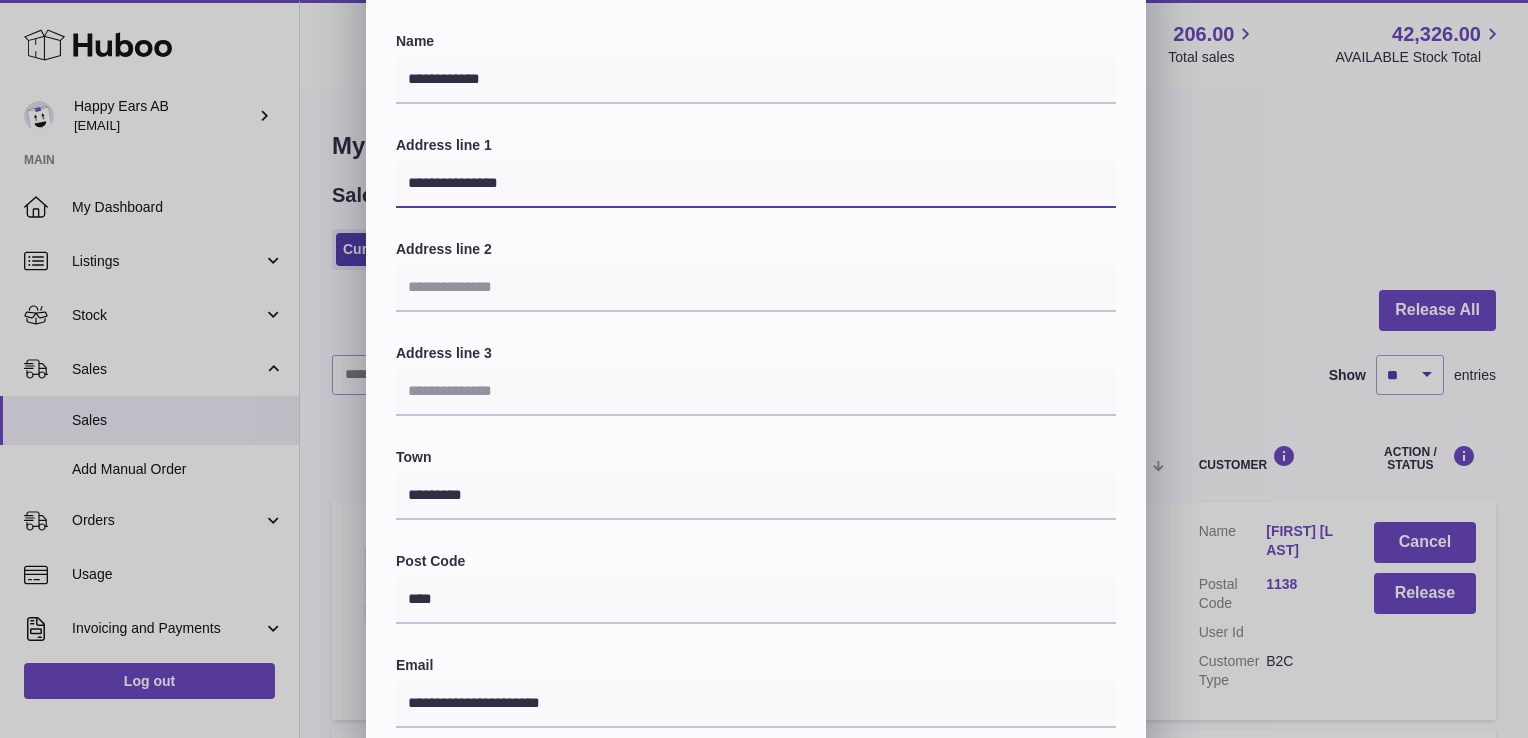 click on "**********" at bounding box center (764, 530) 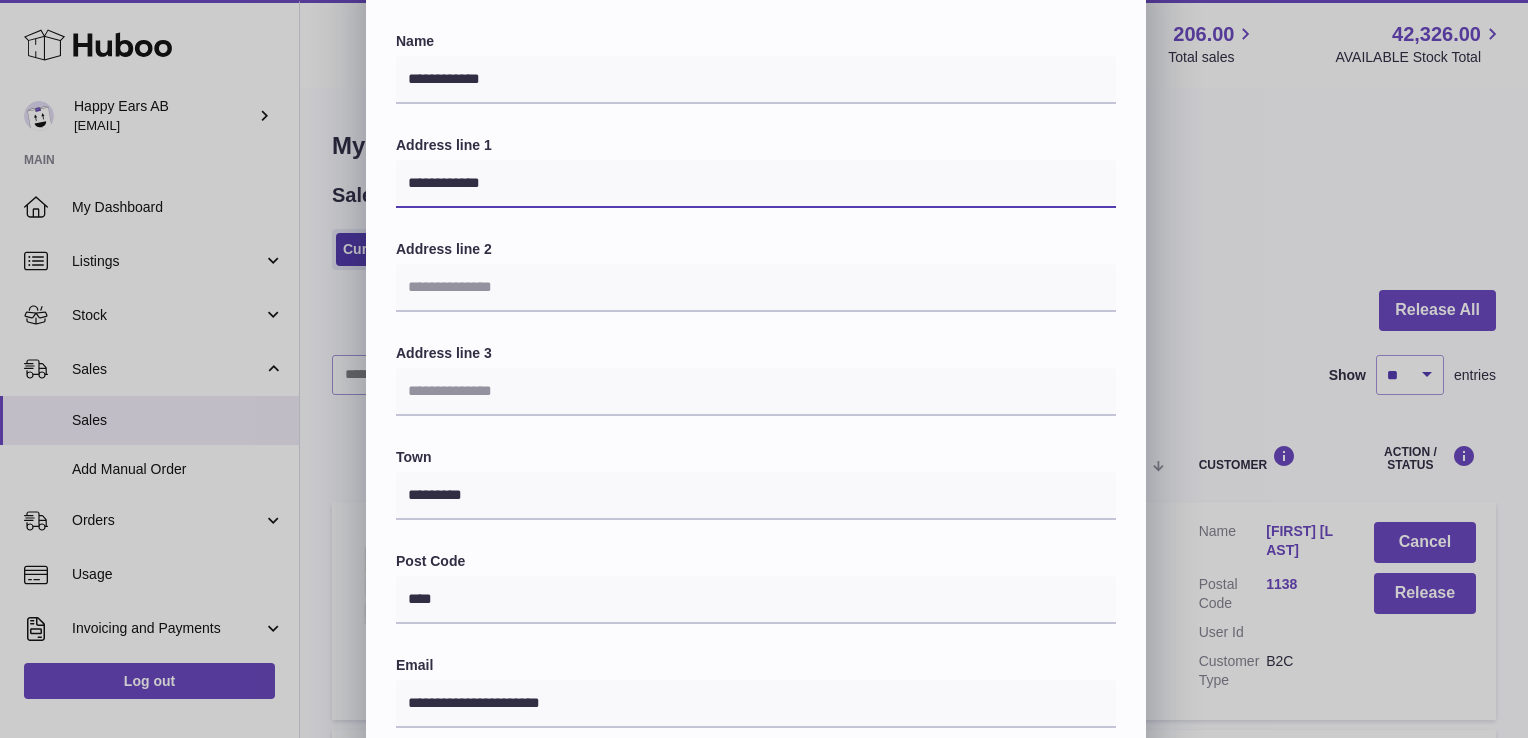 type on "**********" 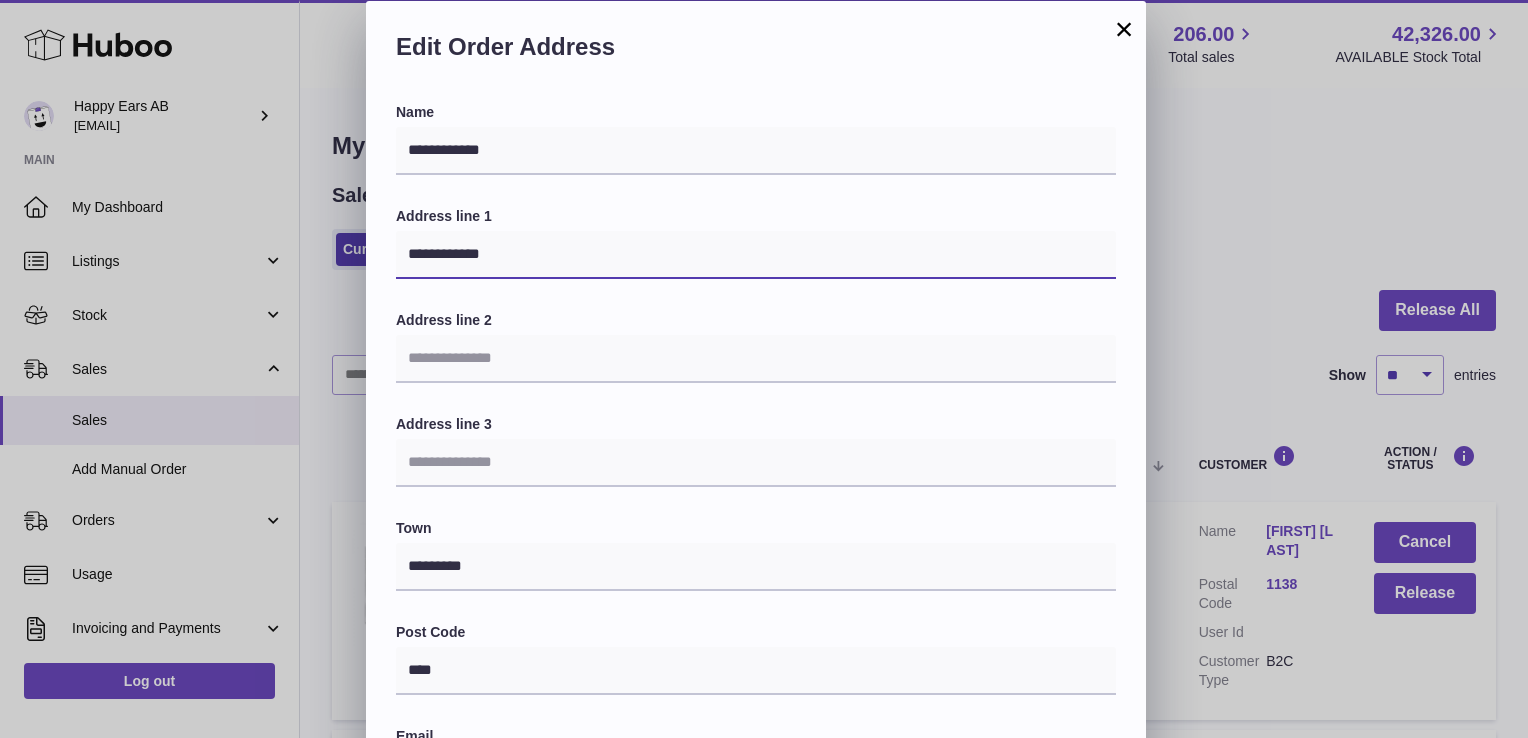 scroll, scrollTop: 0, scrollLeft: 0, axis: both 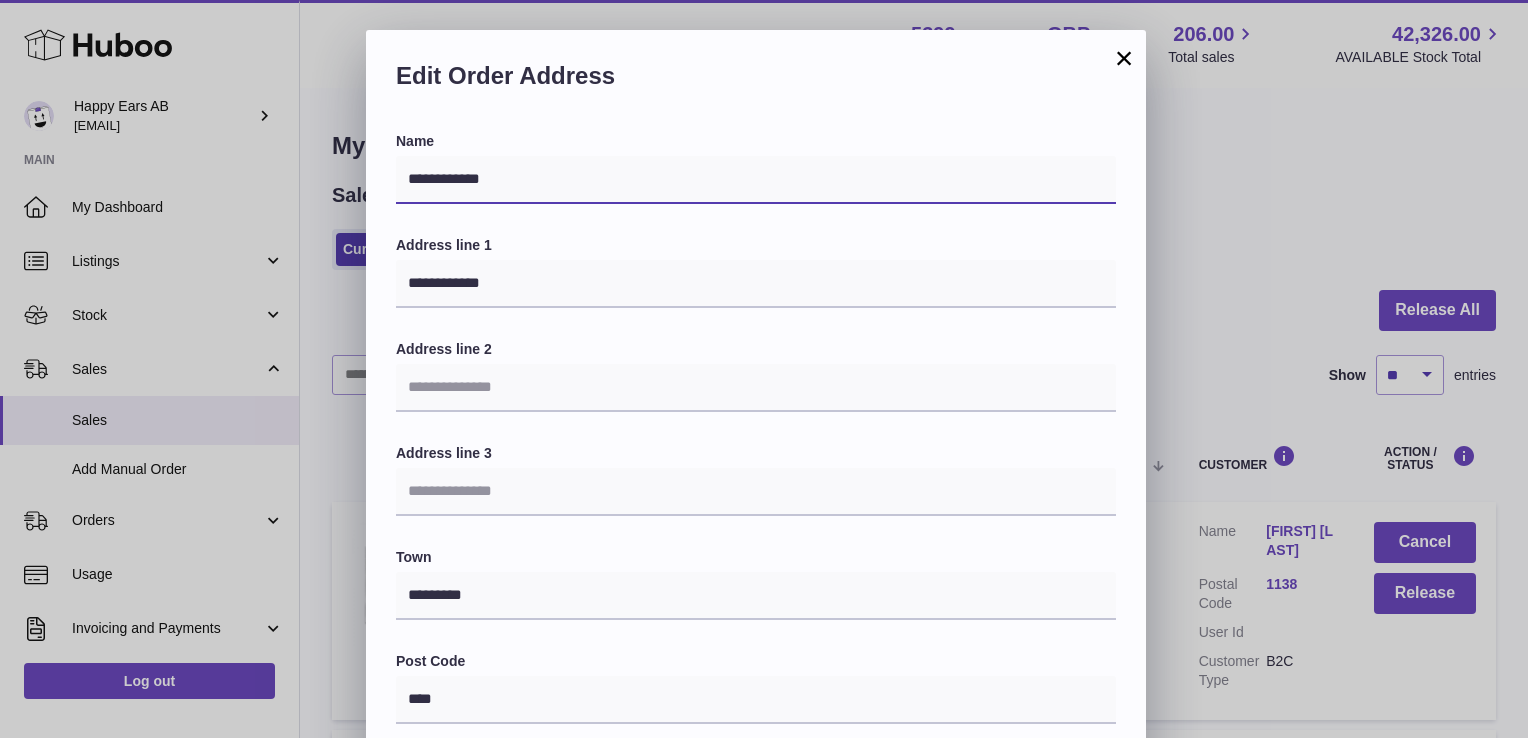 drag, startPoint x: 528, startPoint y: 187, endPoint x: 71, endPoint y: 171, distance: 457.28 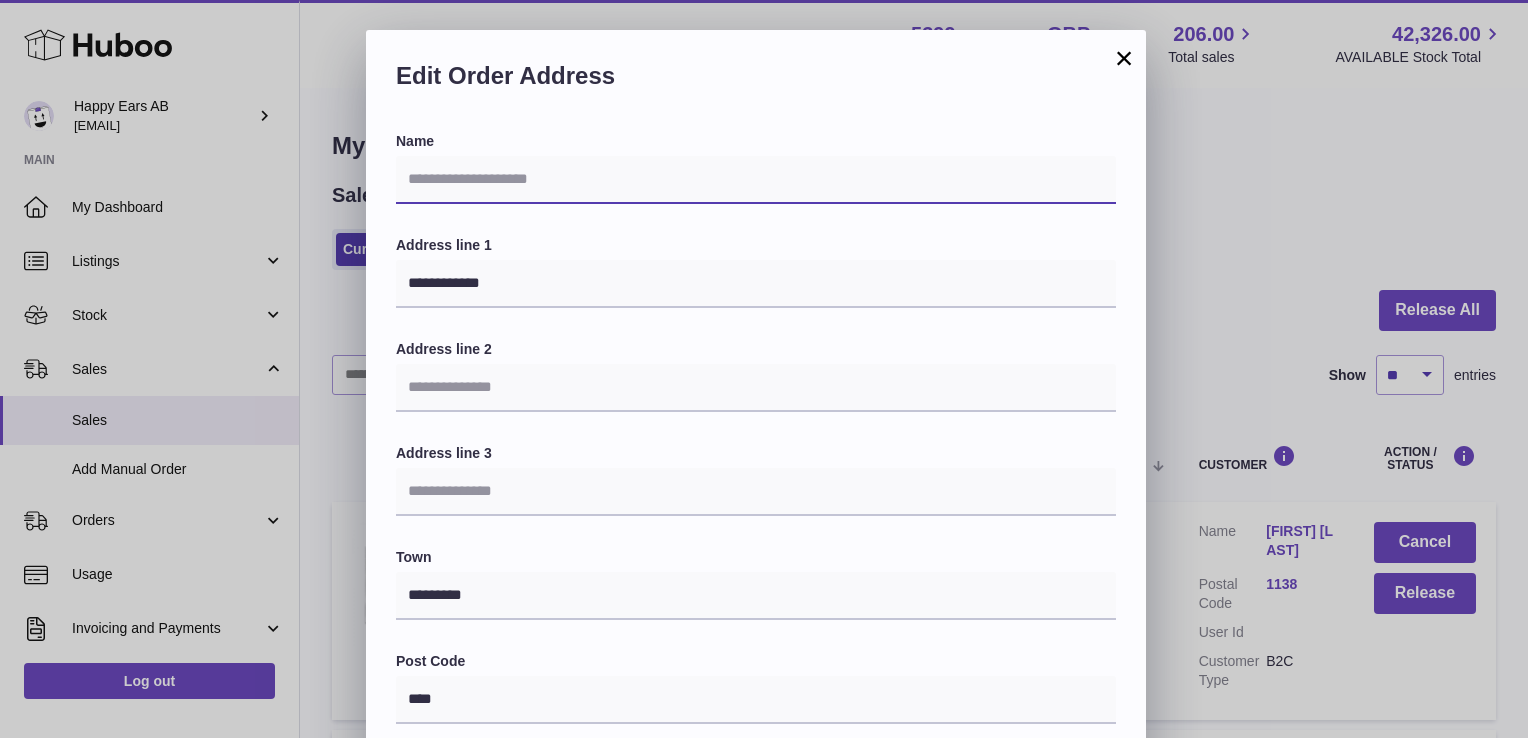 paste on "**********" 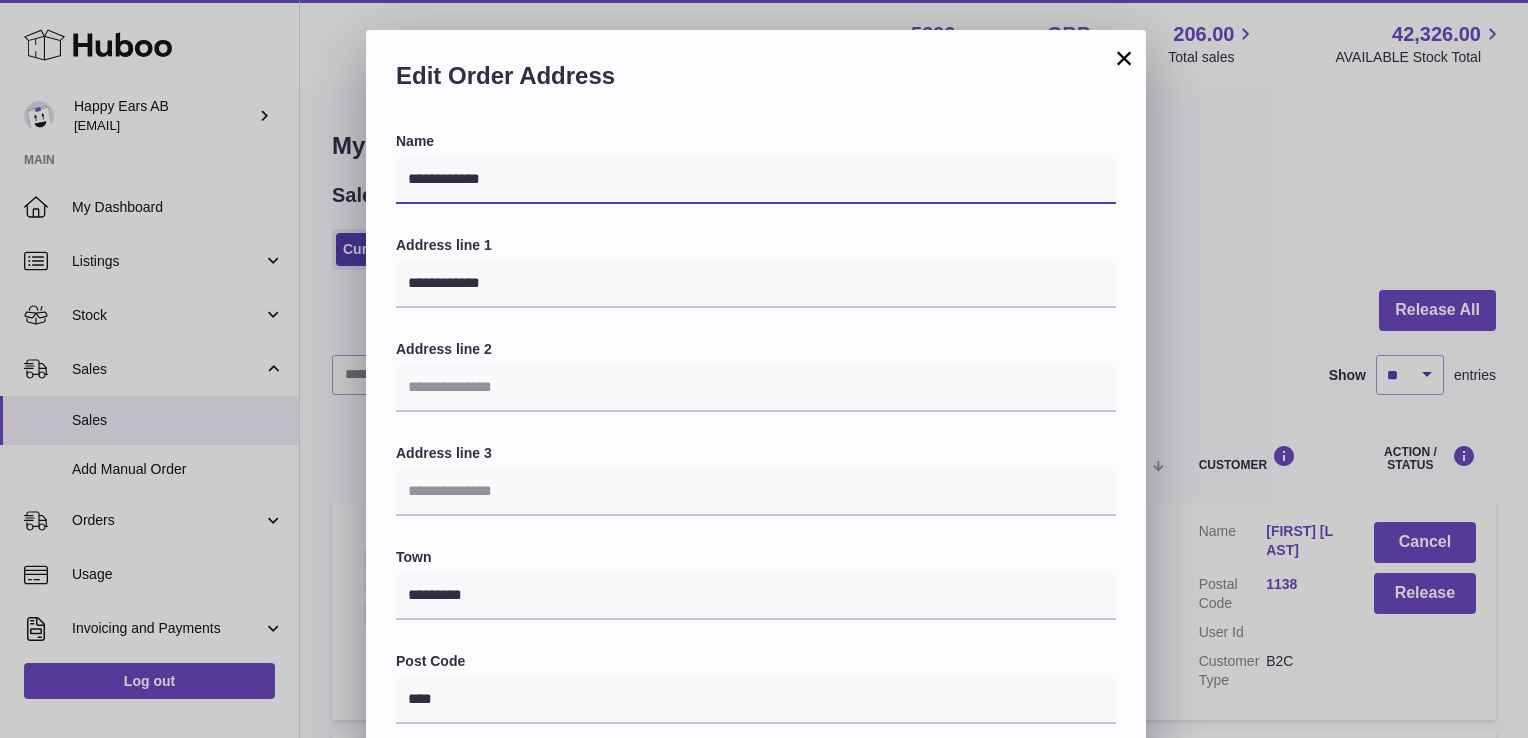 type on "**********" 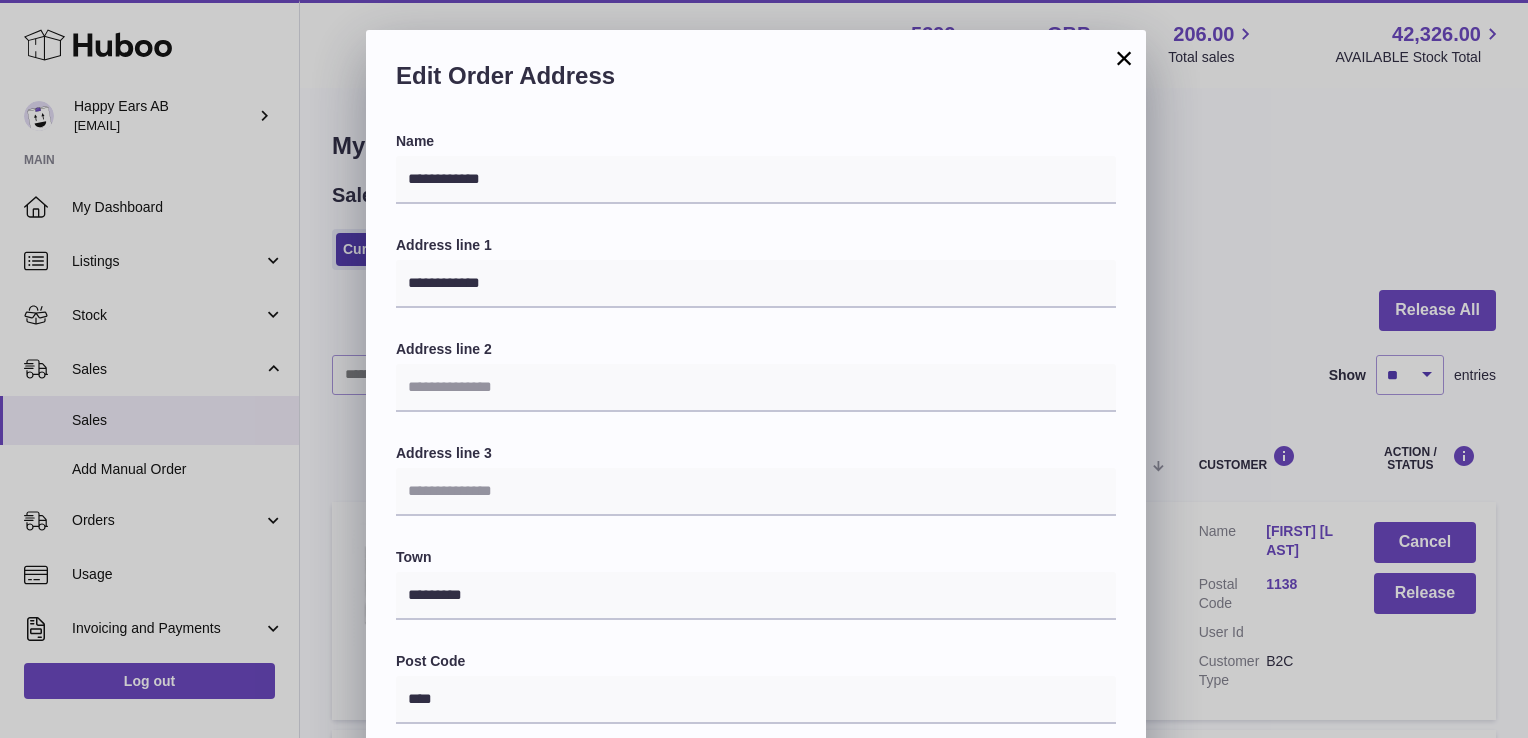 click on "Edit Order Address" at bounding box center [756, 81] 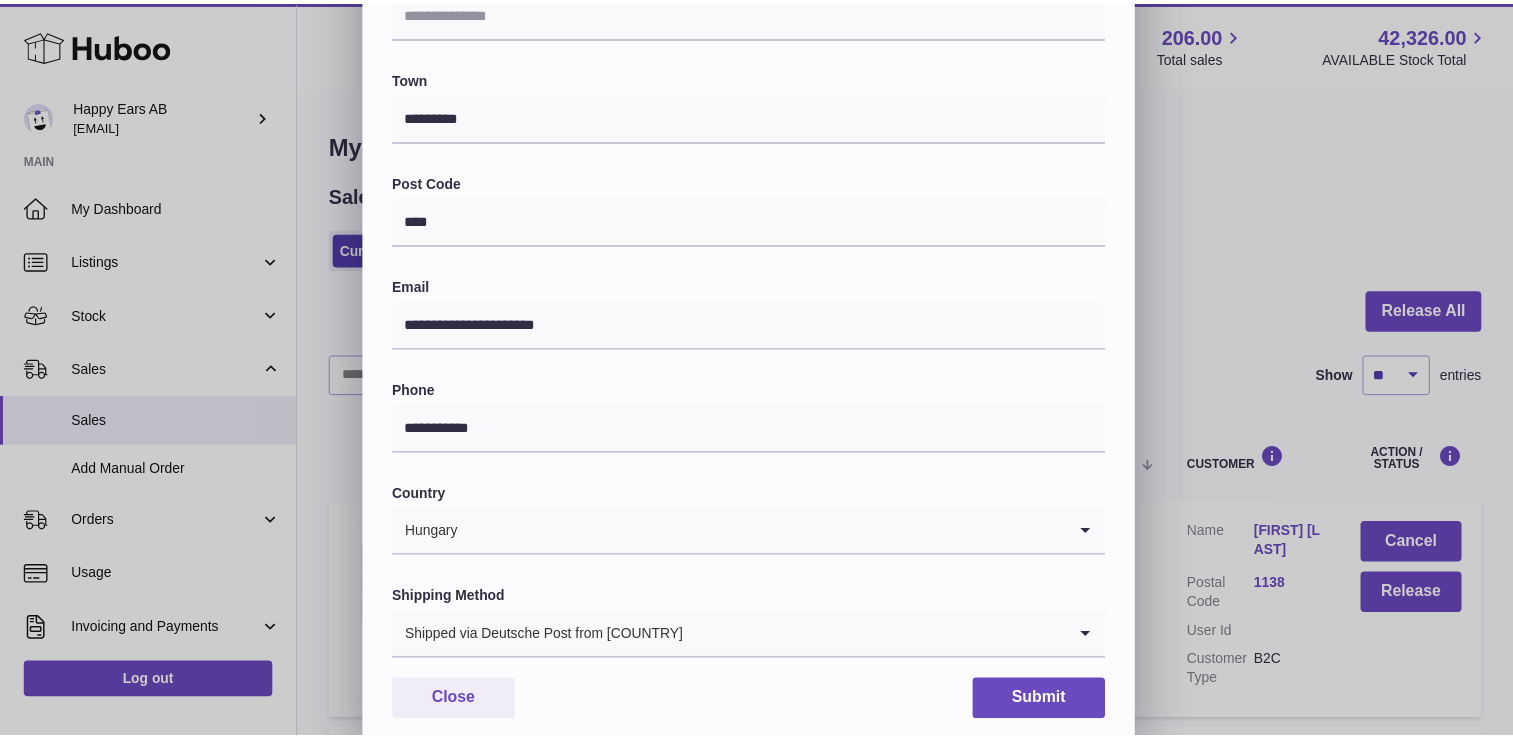 scroll, scrollTop: 521, scrollLeft: 0, axis: vertical 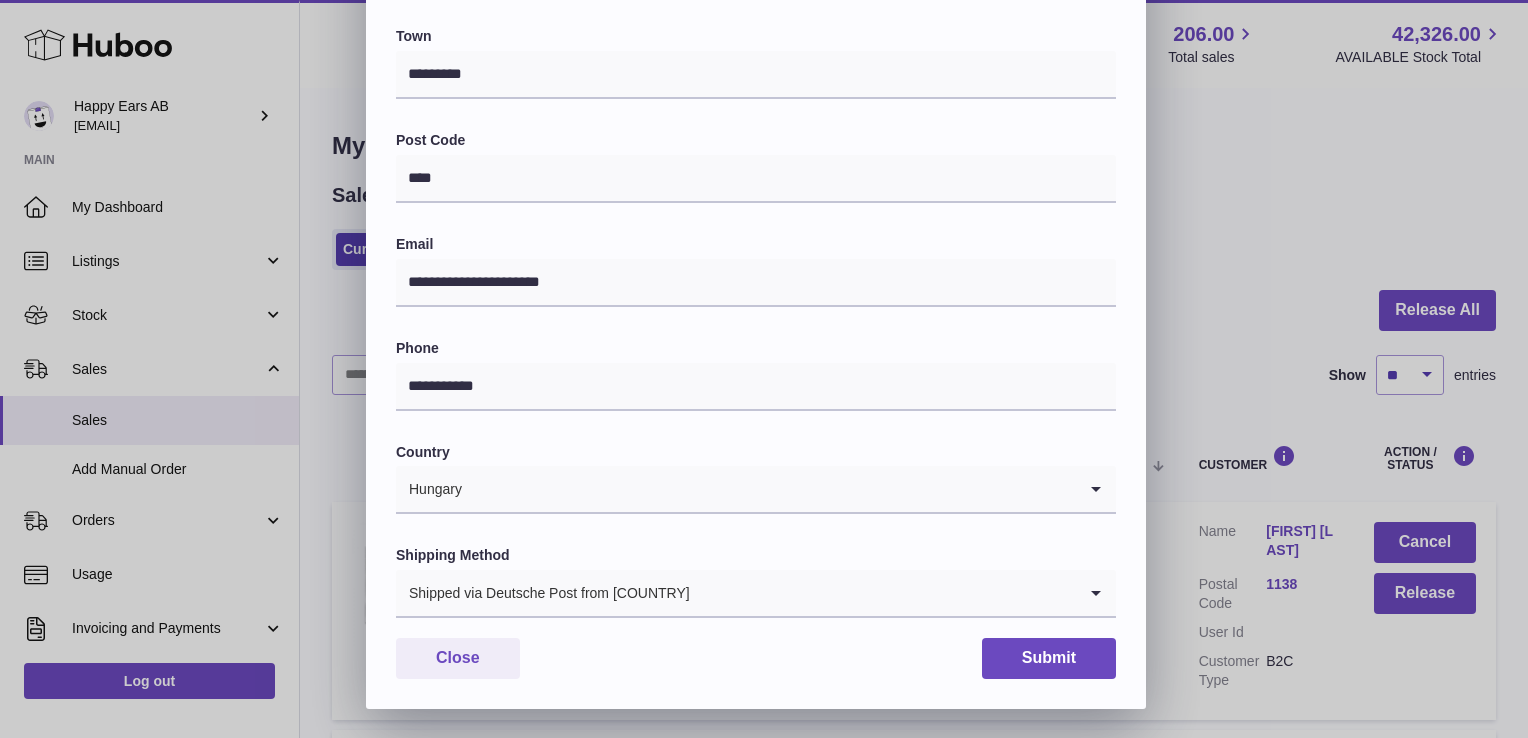 click on "Shipped via Deutsche Post from Germany" at bounding box center [736, 593] 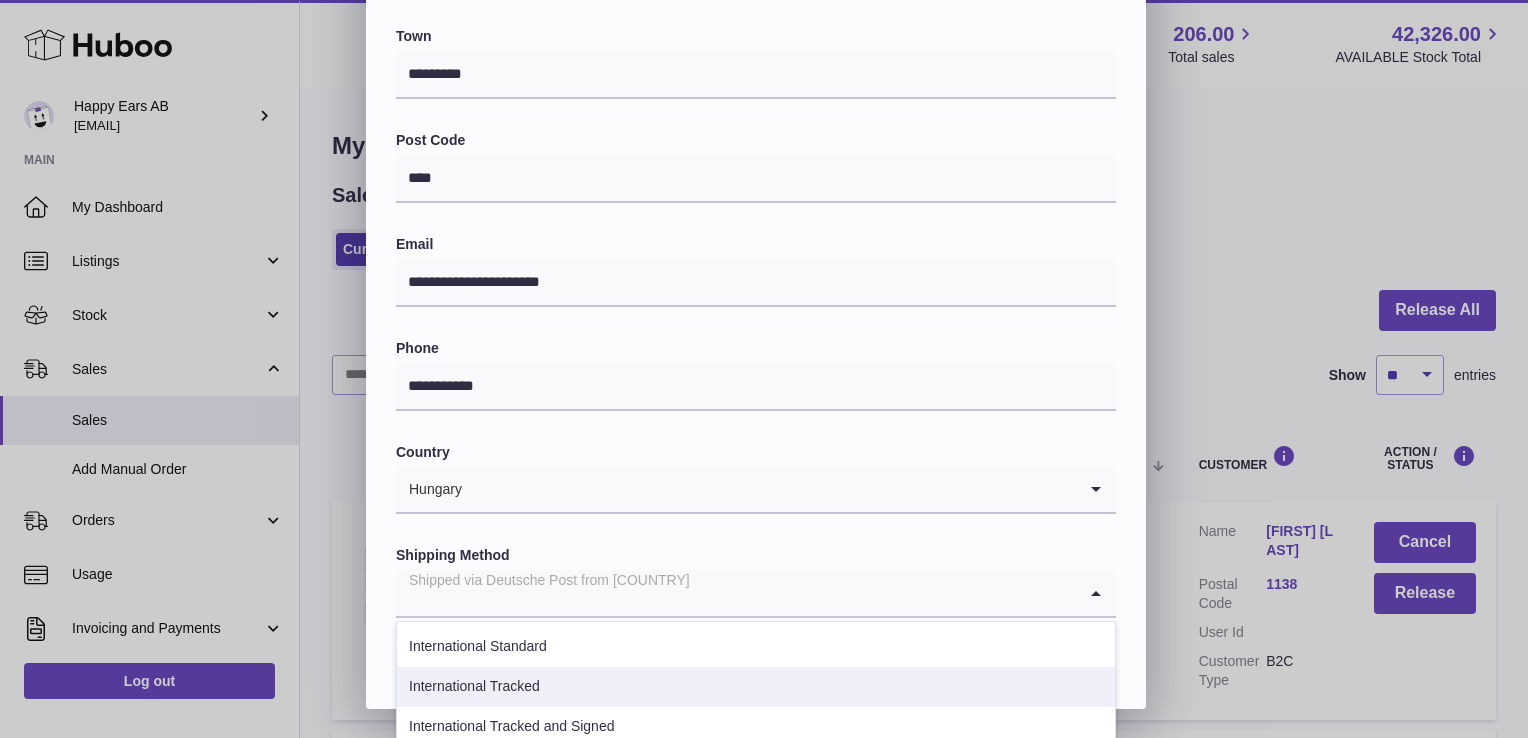click on "International Tracked" at bounding box center [756, 687] 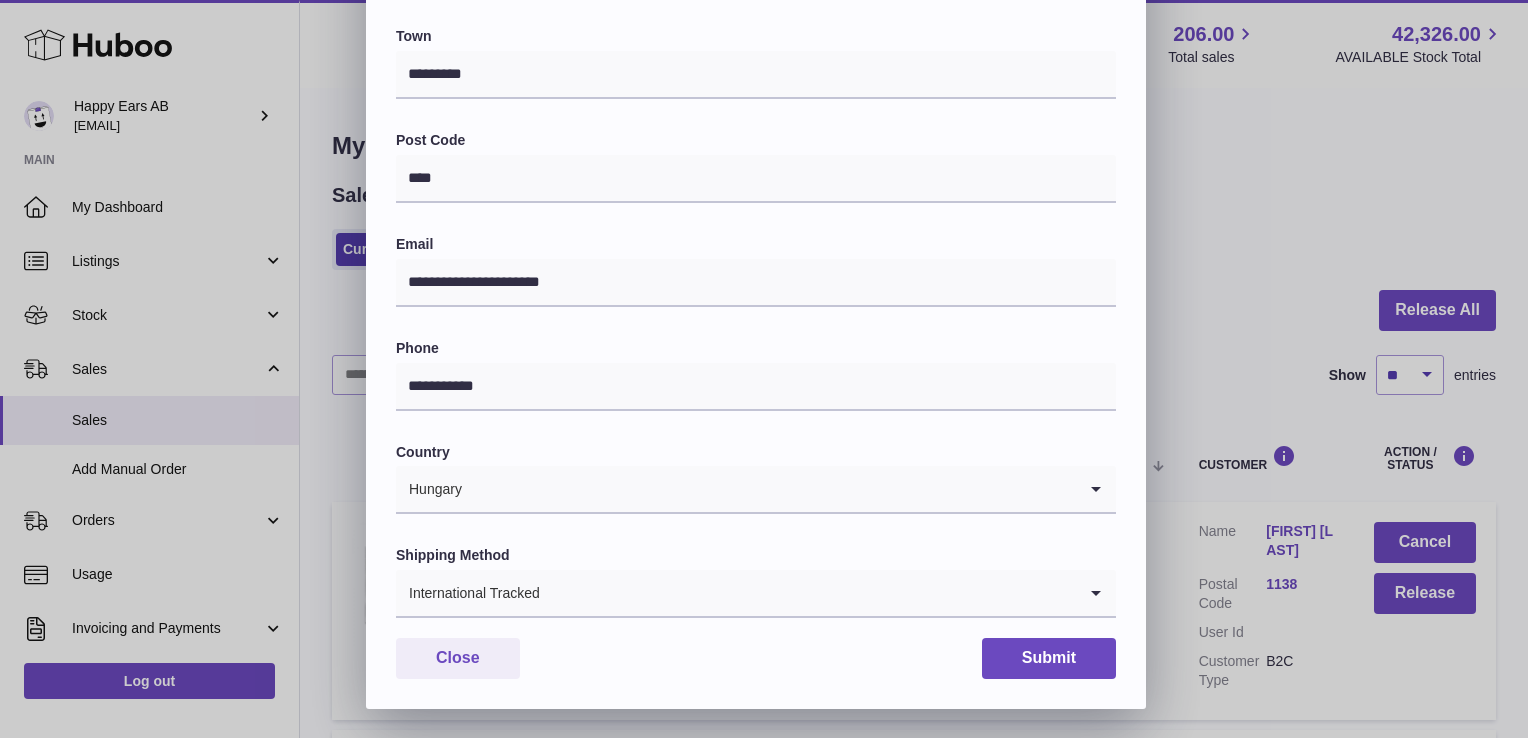 click on "**********" at bounding box center [756, 114] 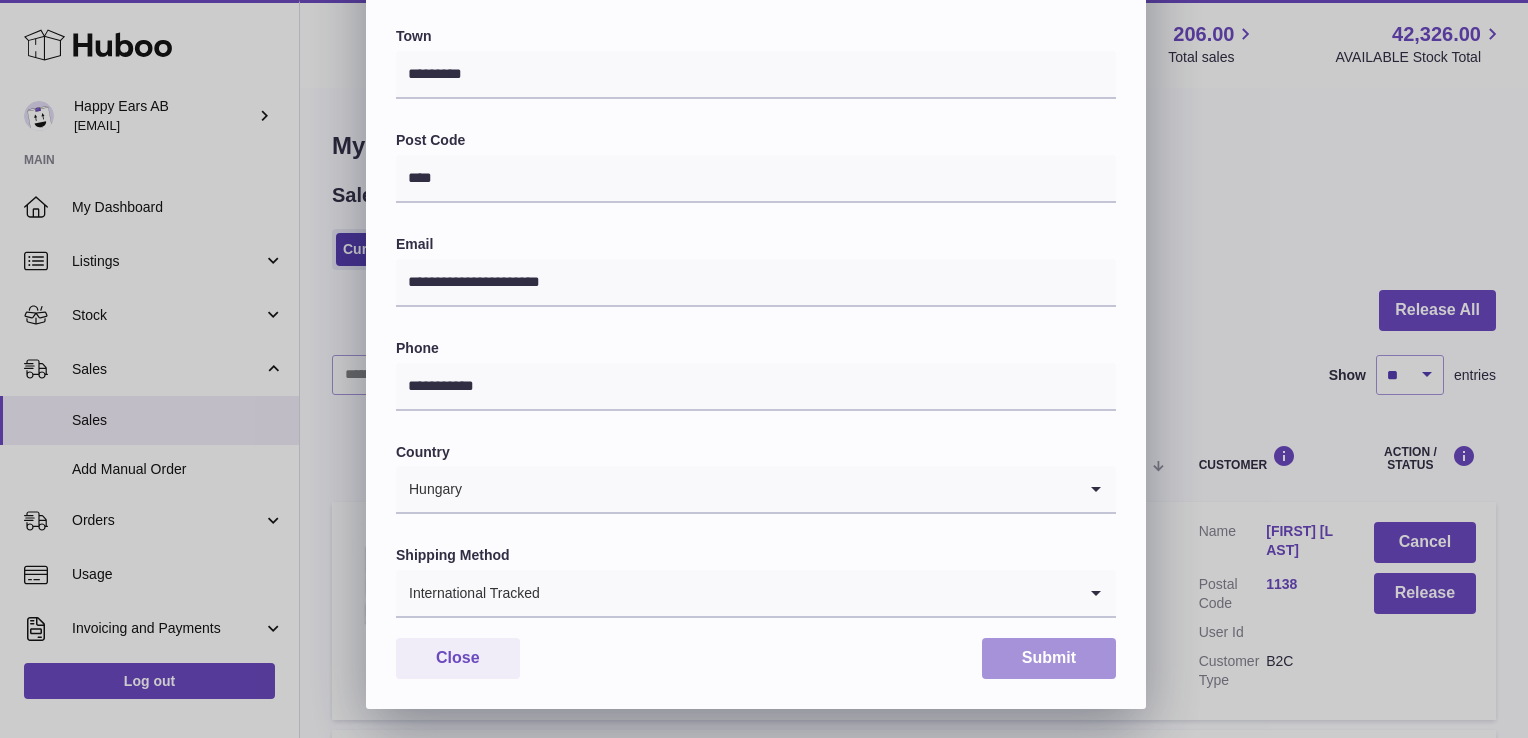 click on "Submit" at bounding box center (1049, 658) 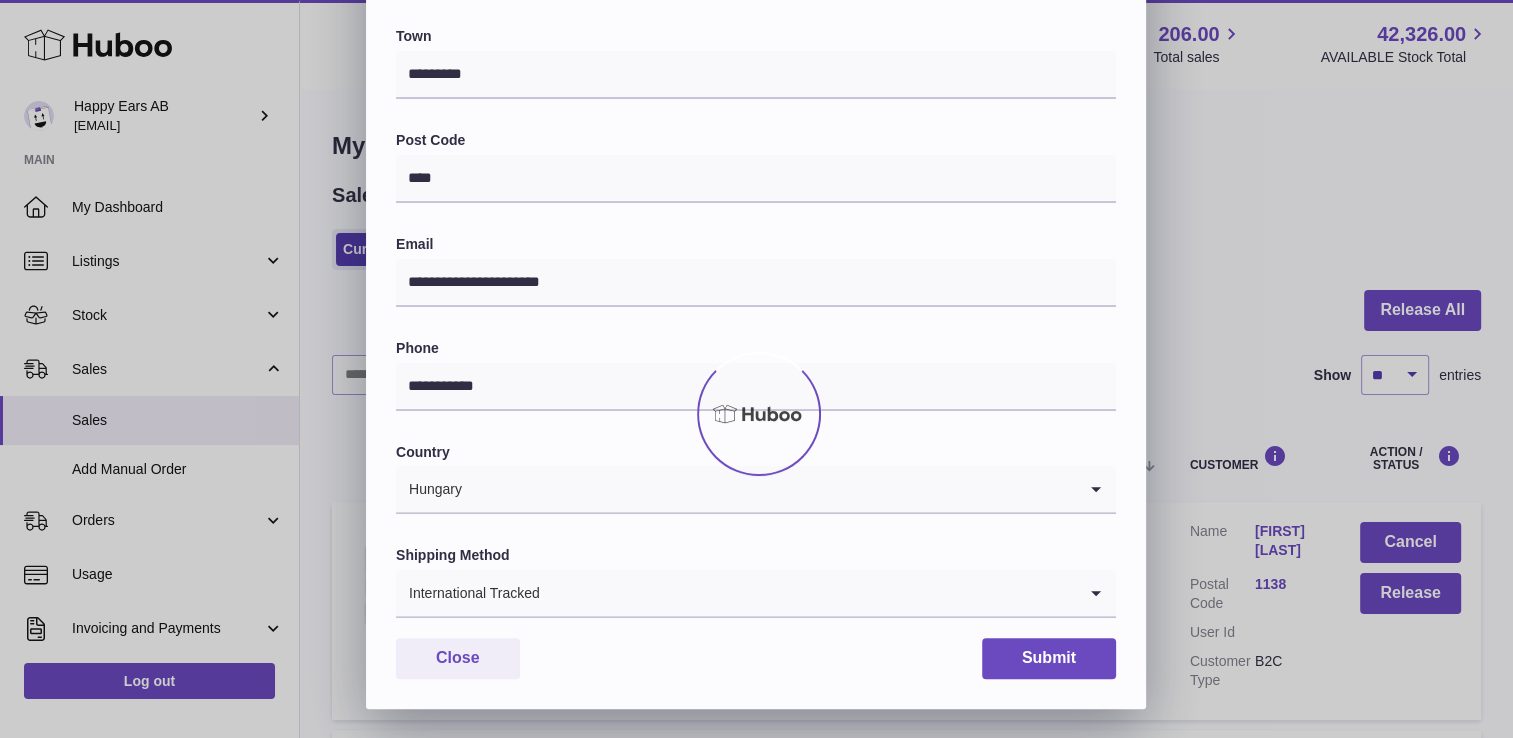 scroll, scrollTop: 0, scrollLeft: 0, axis: both 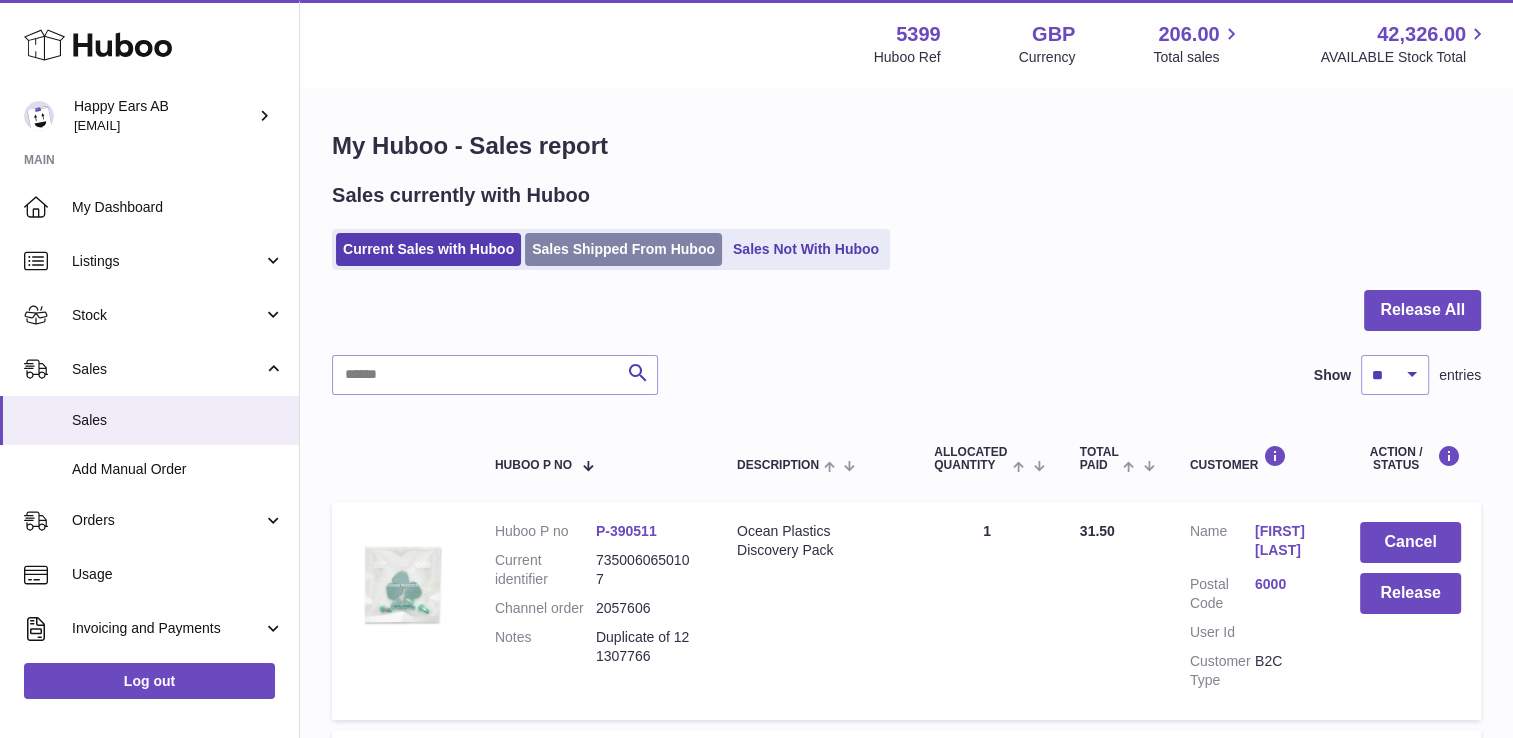 click on "Sales Shipped From Huboo" at bounding box center (623, 249) 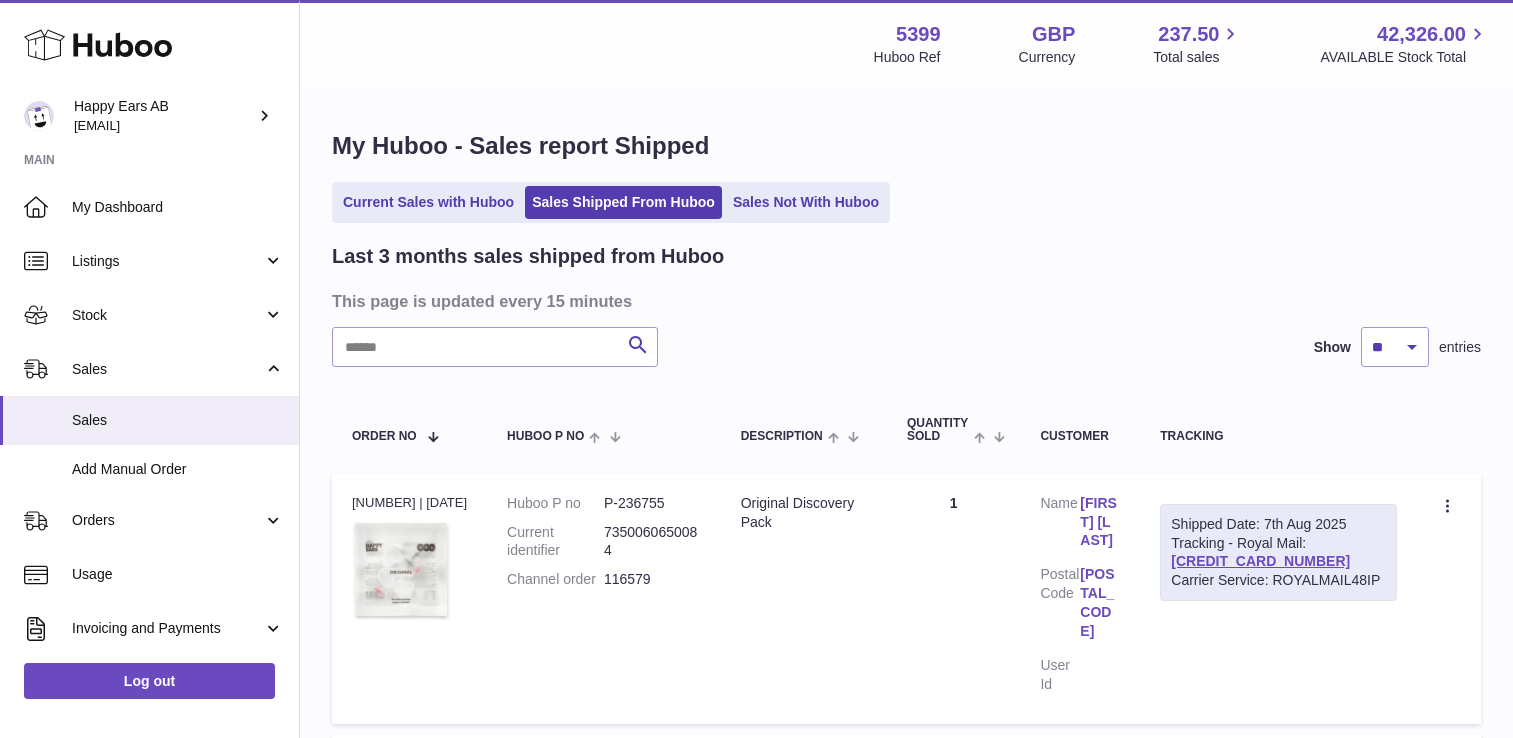 scroll, scrollTop: 0, scrollLeft: 0, axis: both 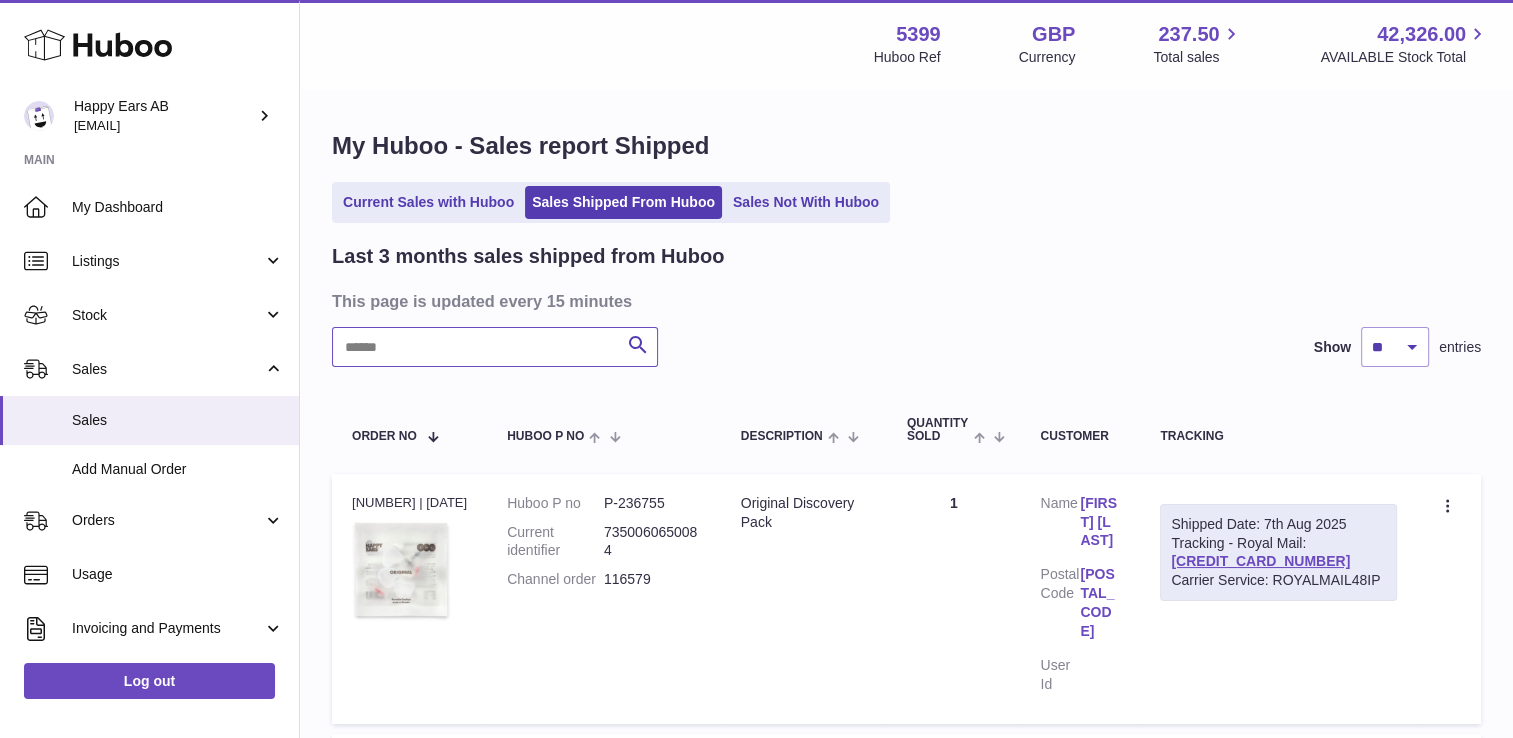 click at bounding box center (495, 347) 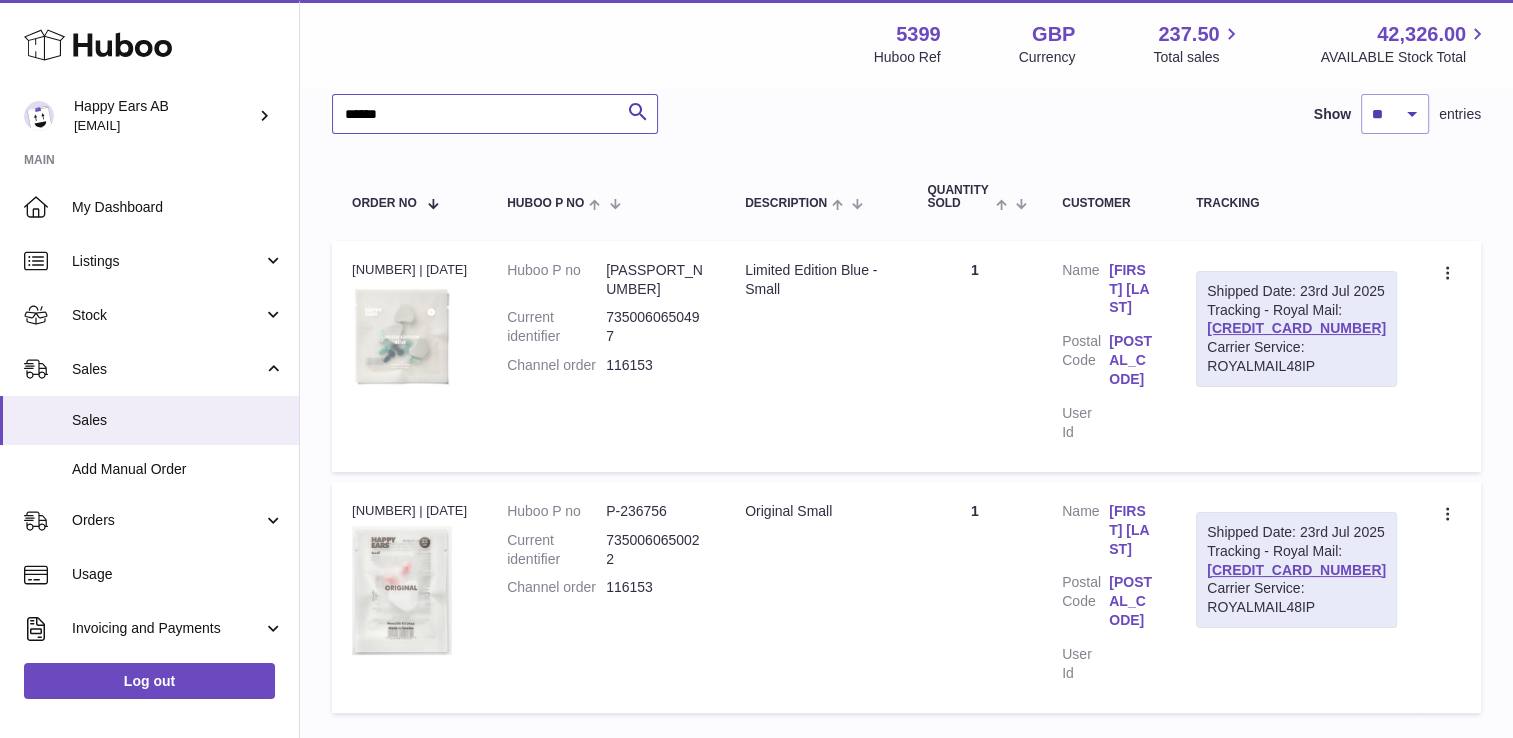 scroll, scrollTop: 300, scrollLeft: 0, axis: vertical 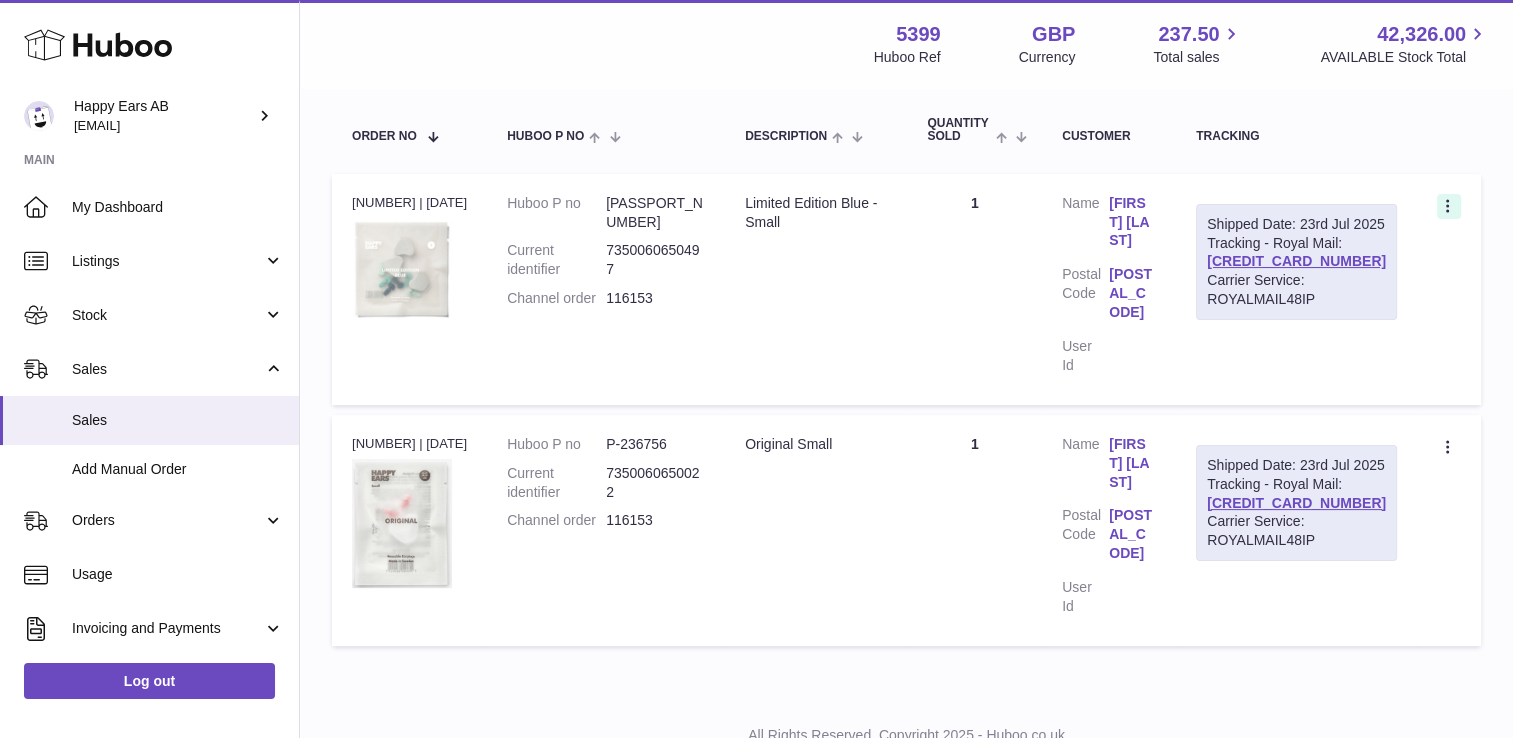 type on "******" 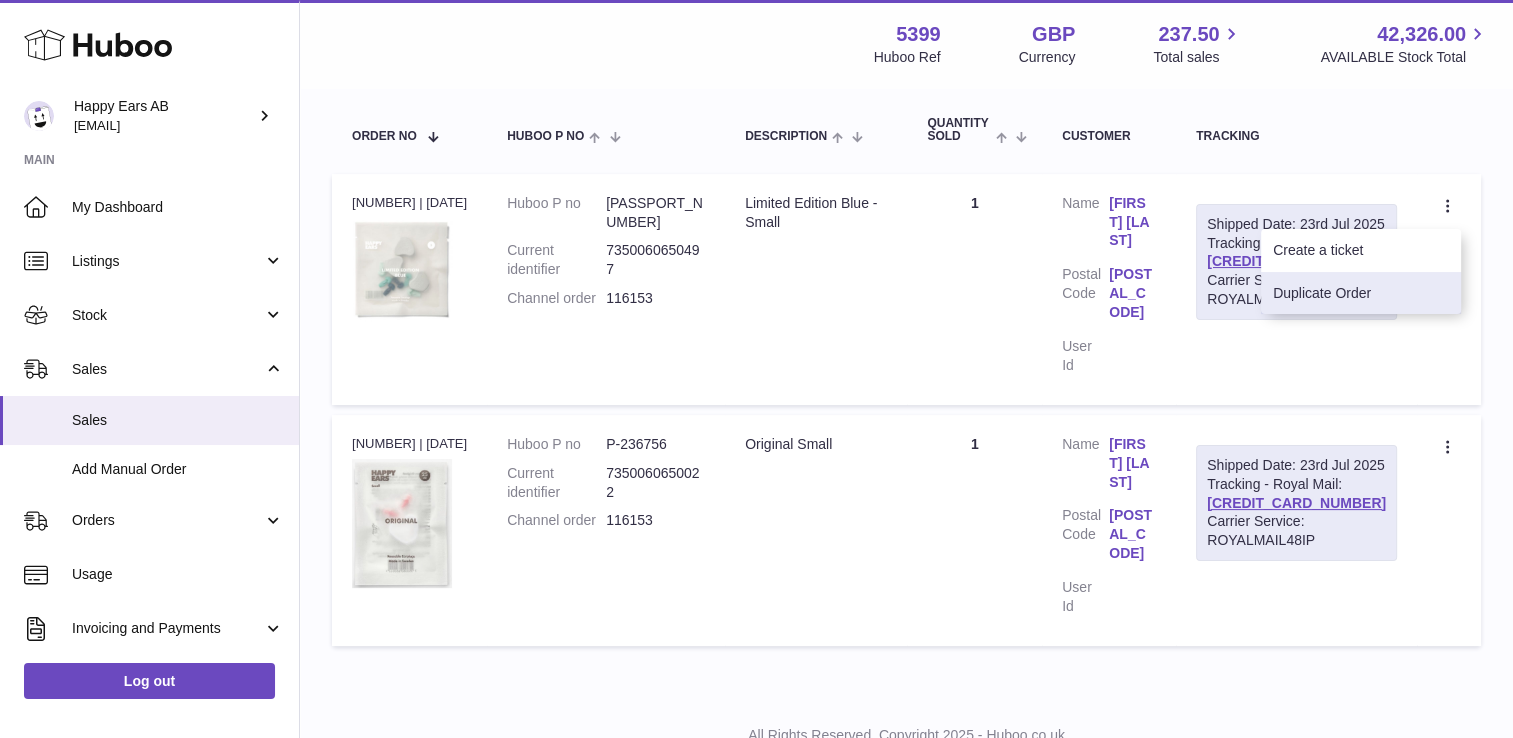 click on "Duplicate Order" at bounding box center [1361, 293] 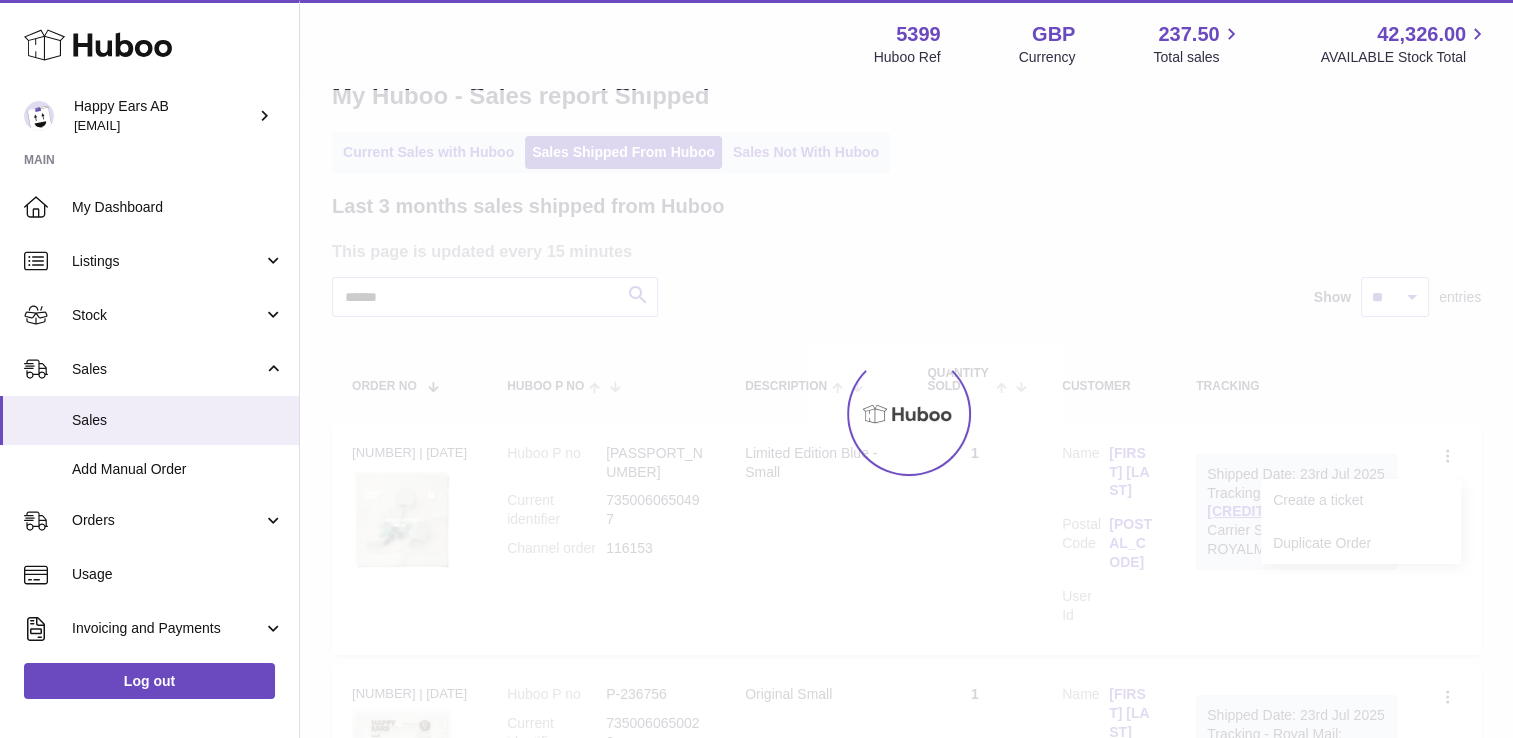 scroll, scrollTop: 0, scrollLeft: 0, axis: both 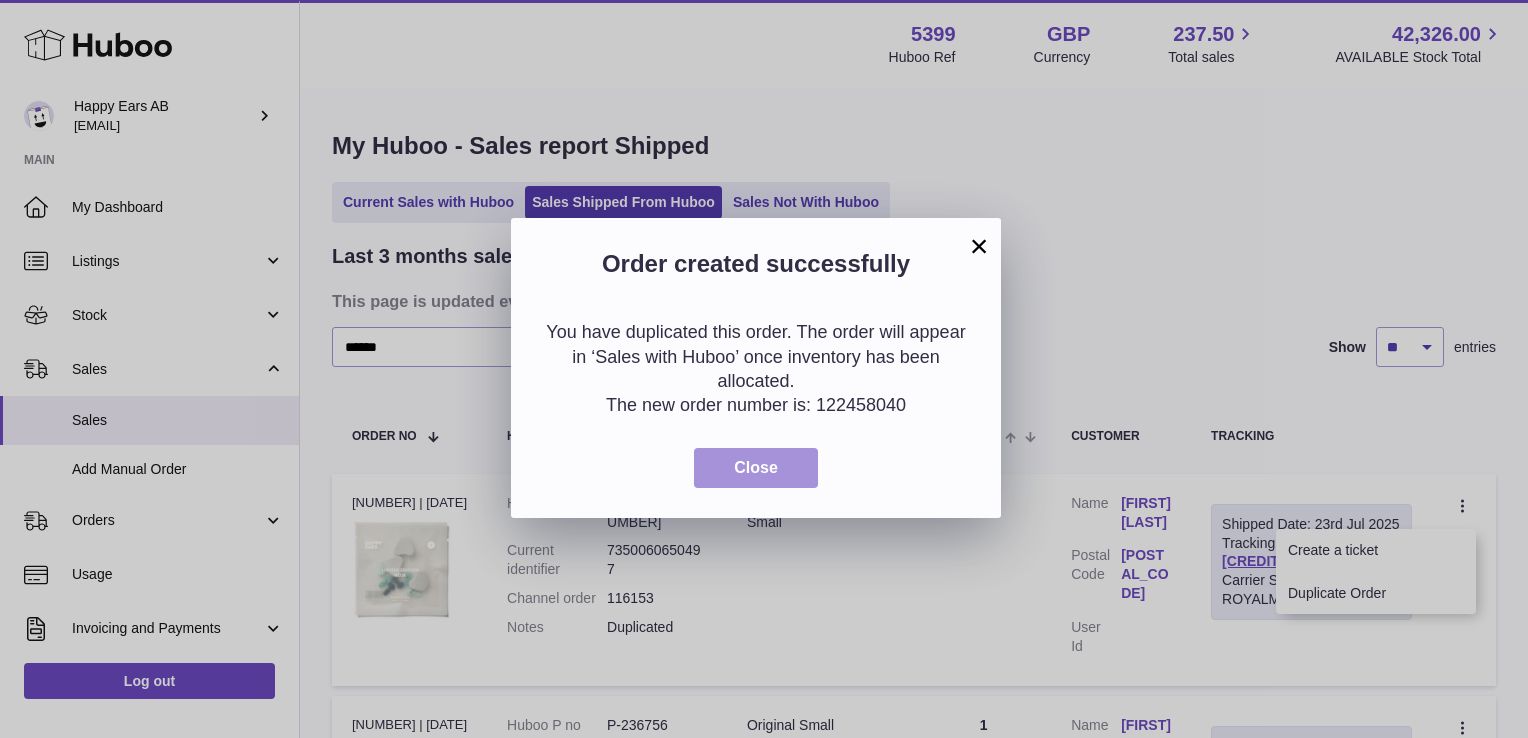 click on "Close" at bounding box center (756, 468) 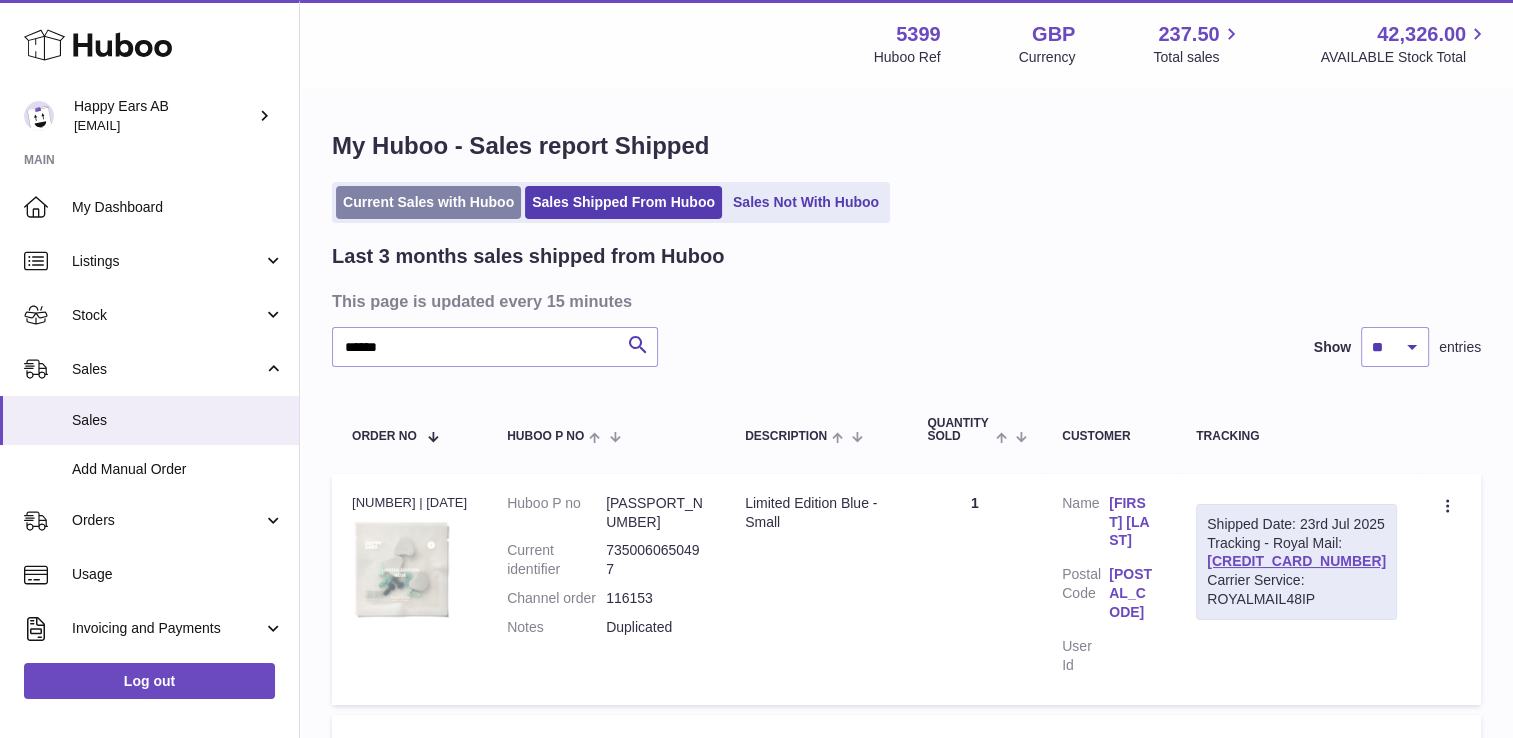 click on "Current Sales with Huboo" at bounding box center (428, 202) 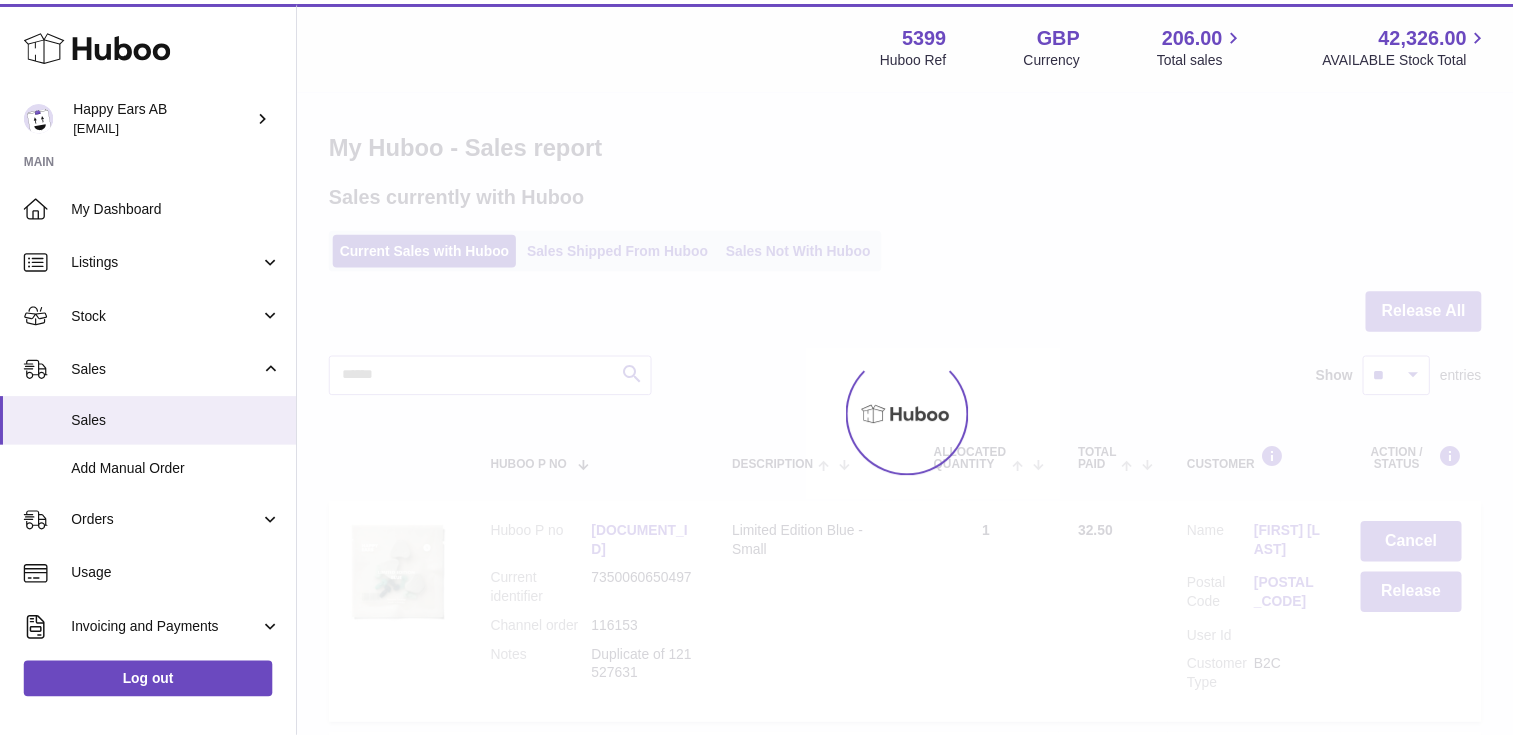 scroll, scrollTop: 0, scrollLeft: 0, axis: both 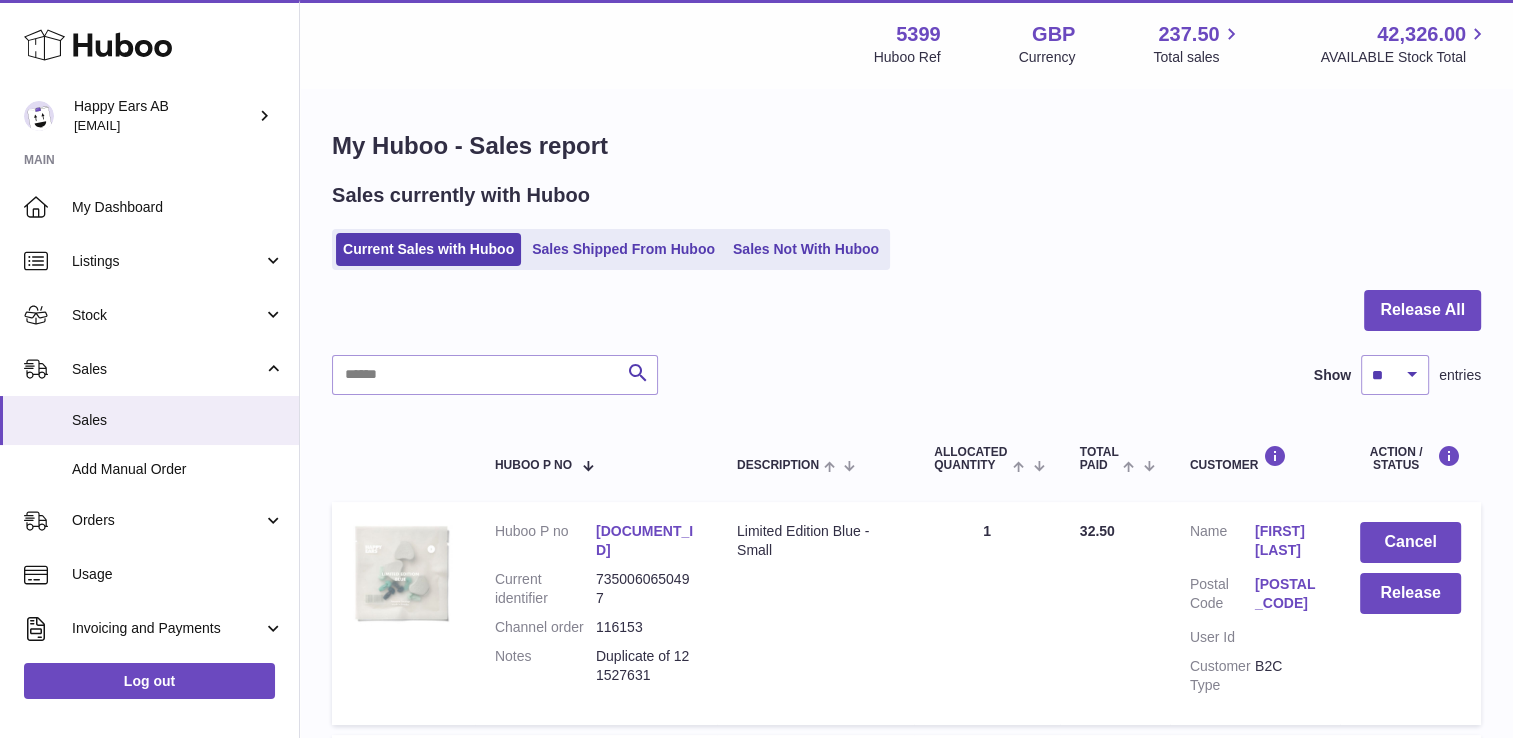 click on "[DOCUMENT_ID]" at bounding box center [644, 540] 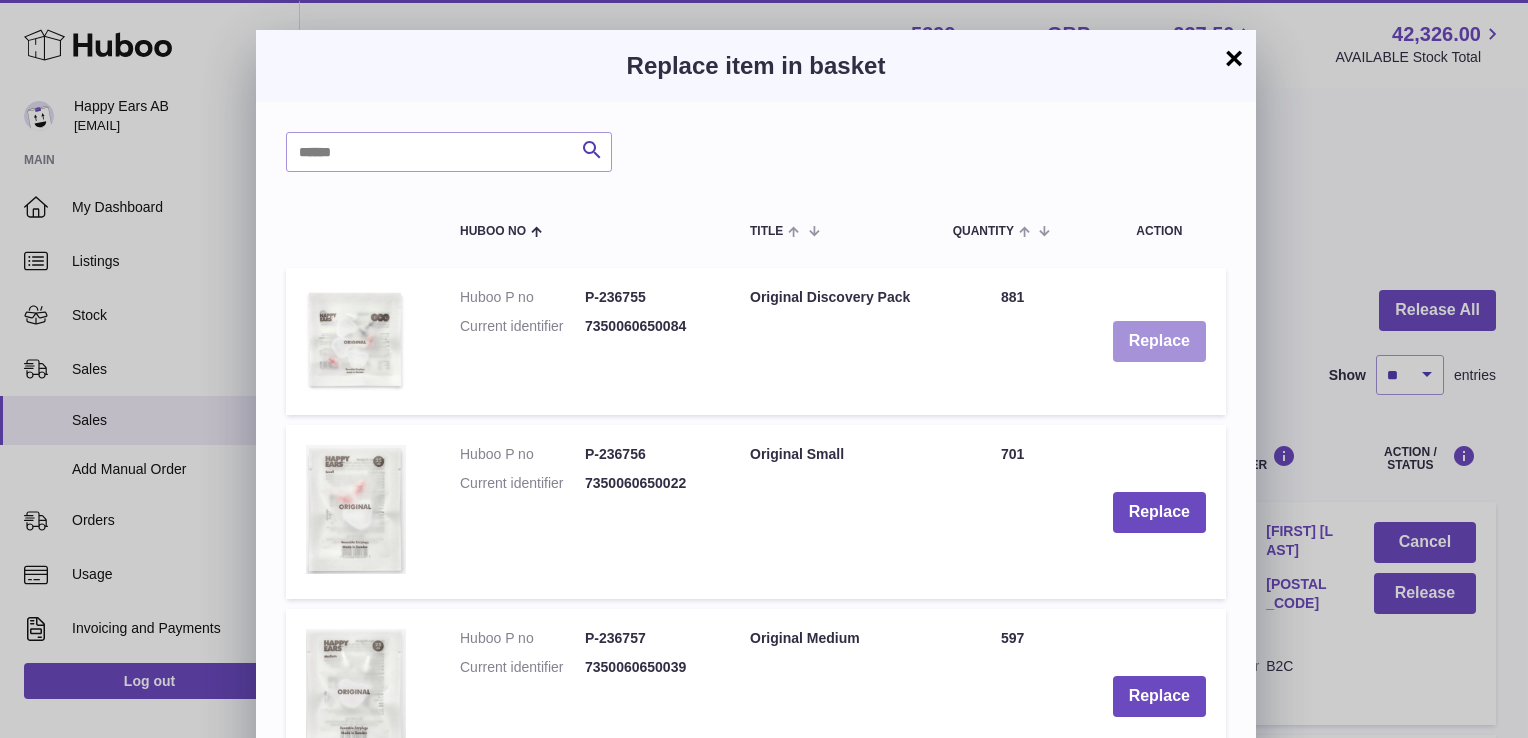click on "Replace" at bounding box center (1159, 341) 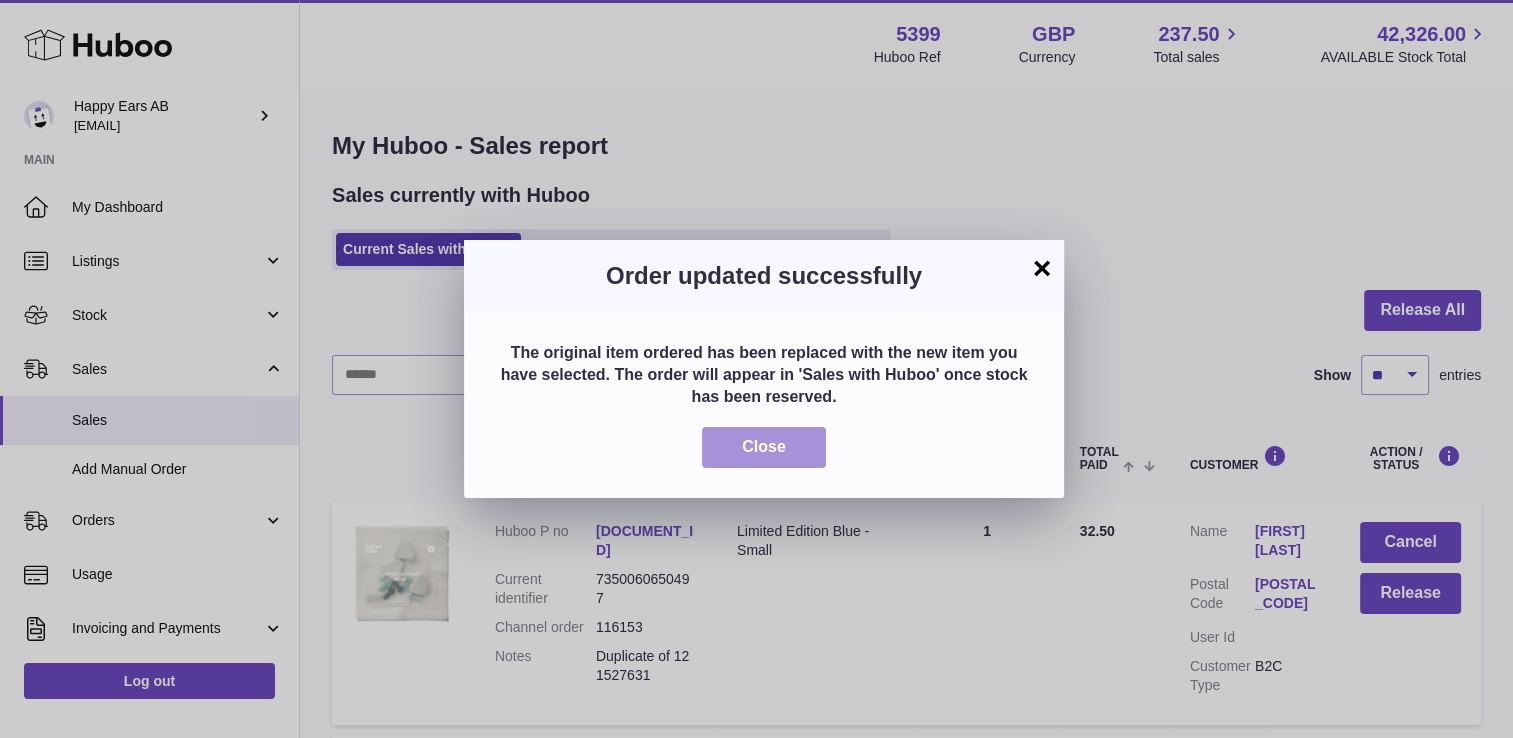 click on "Close" at bounding box center [764, 447] 